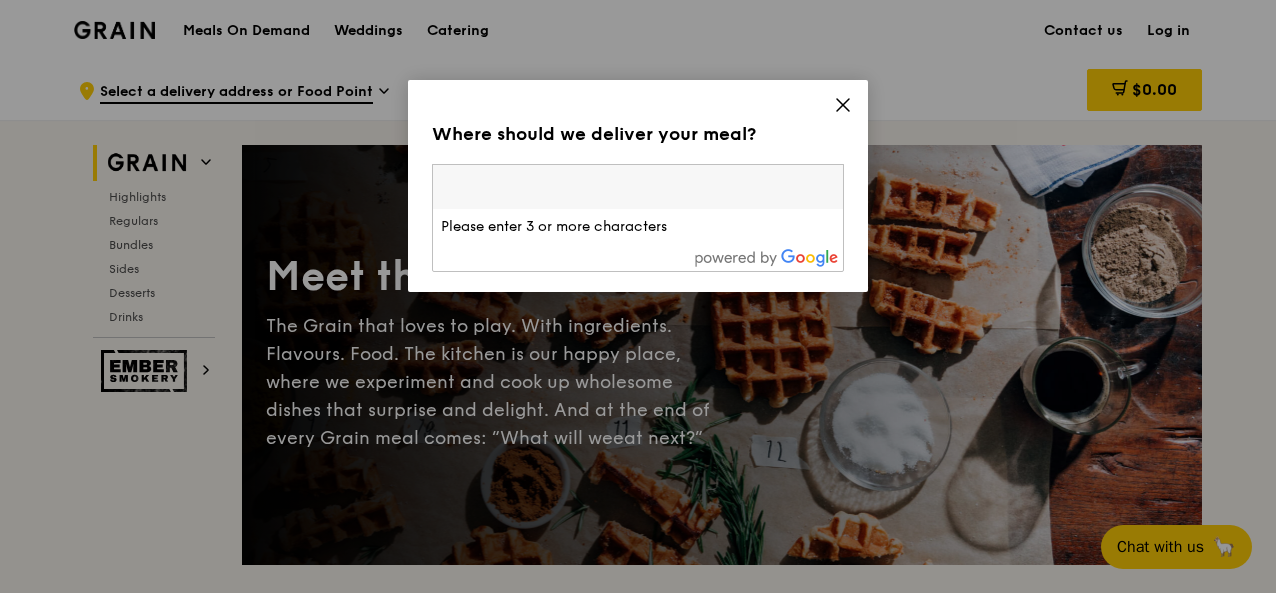 scroll, scrollTop: 0, scrollLeft: 0, axis: both 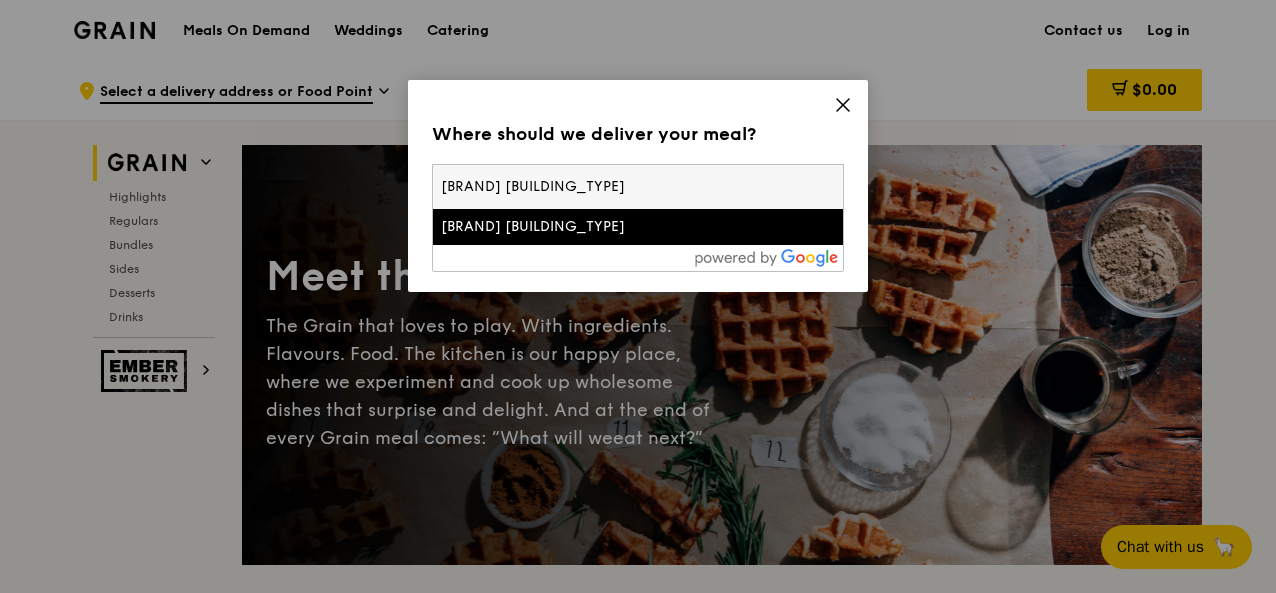 type on "[BRAND] [BUILDING_TYPE]" 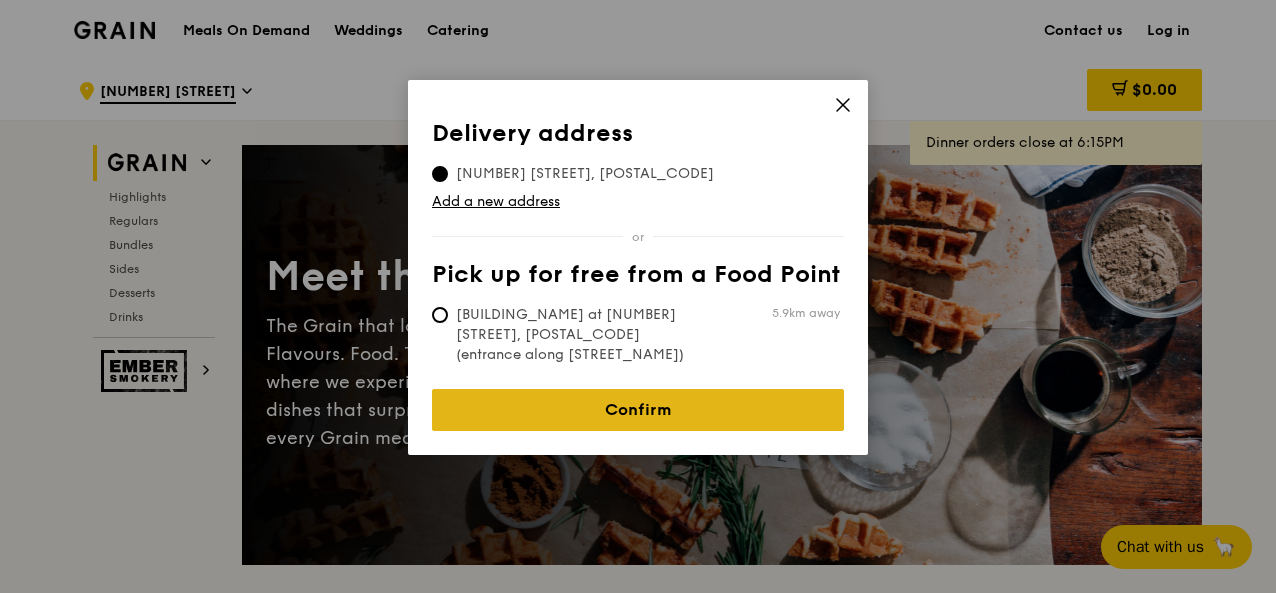 click on "Confirm" at bounding box center [638, 410] 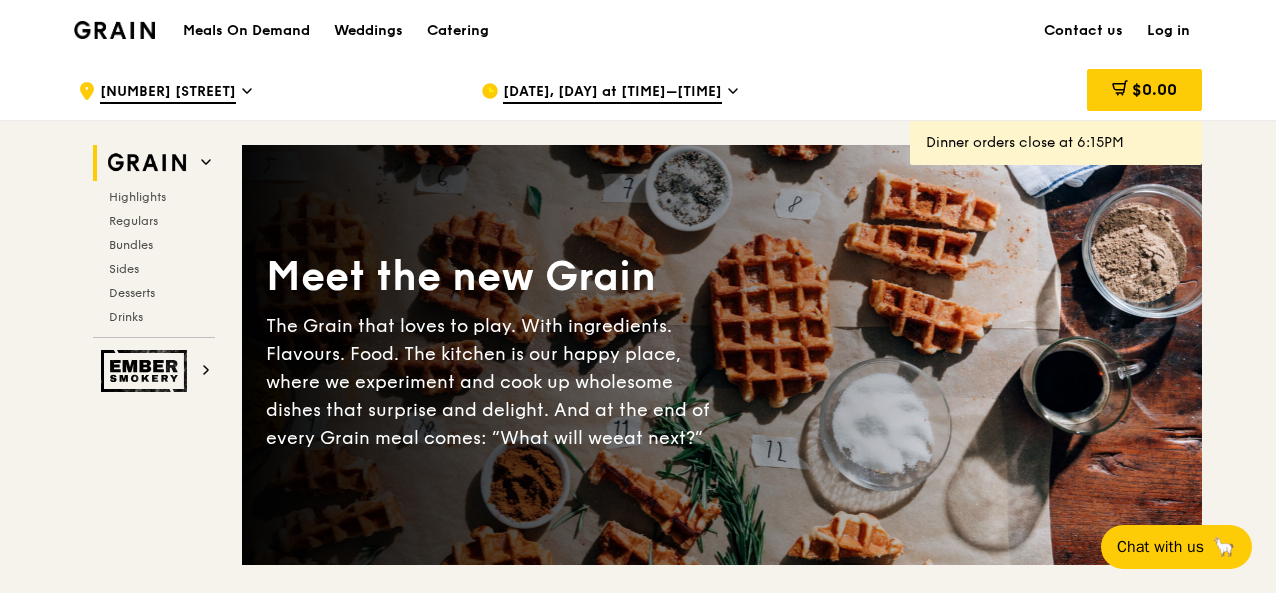 click on "Aug 5, Today at 5:30PM–6:30PM" at bounding box center (612, 93) 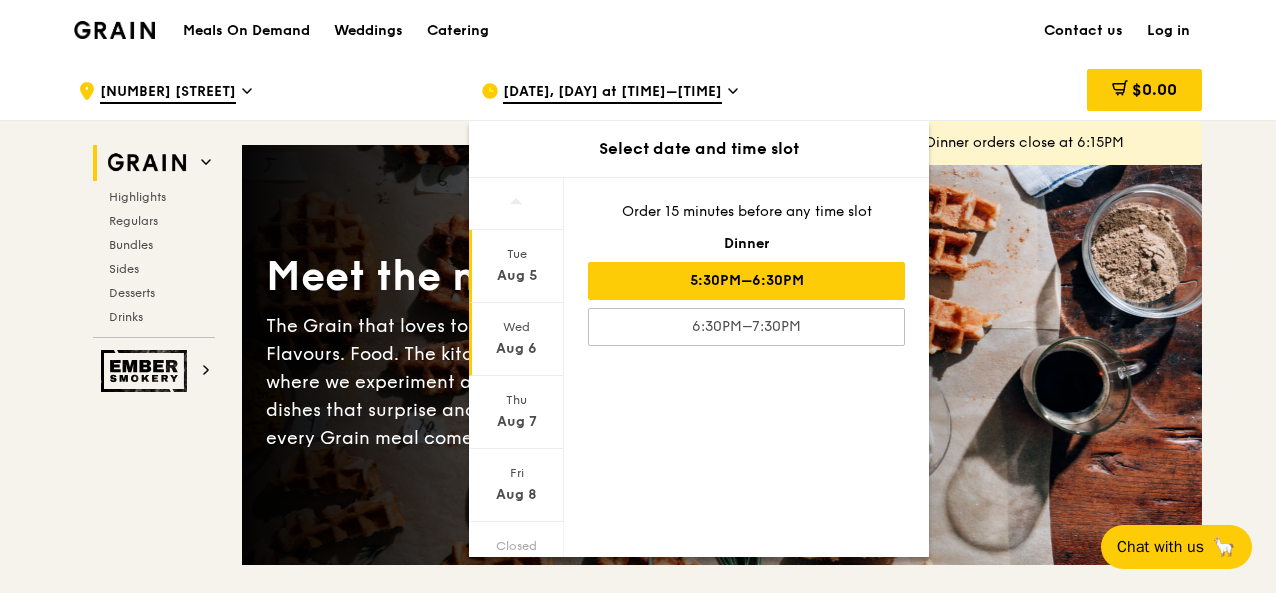 click on "Wed
Aug 6" at bounding box center (516, 339) 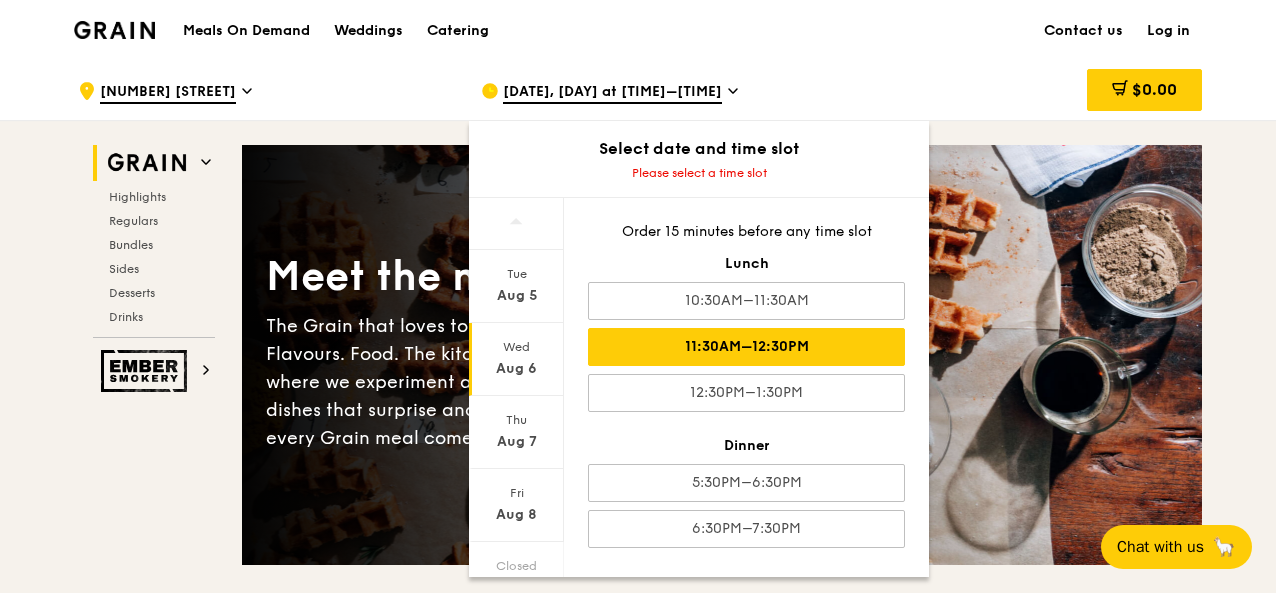 click on "11:30AM–12:30PM" at bounding box center (746, 347) 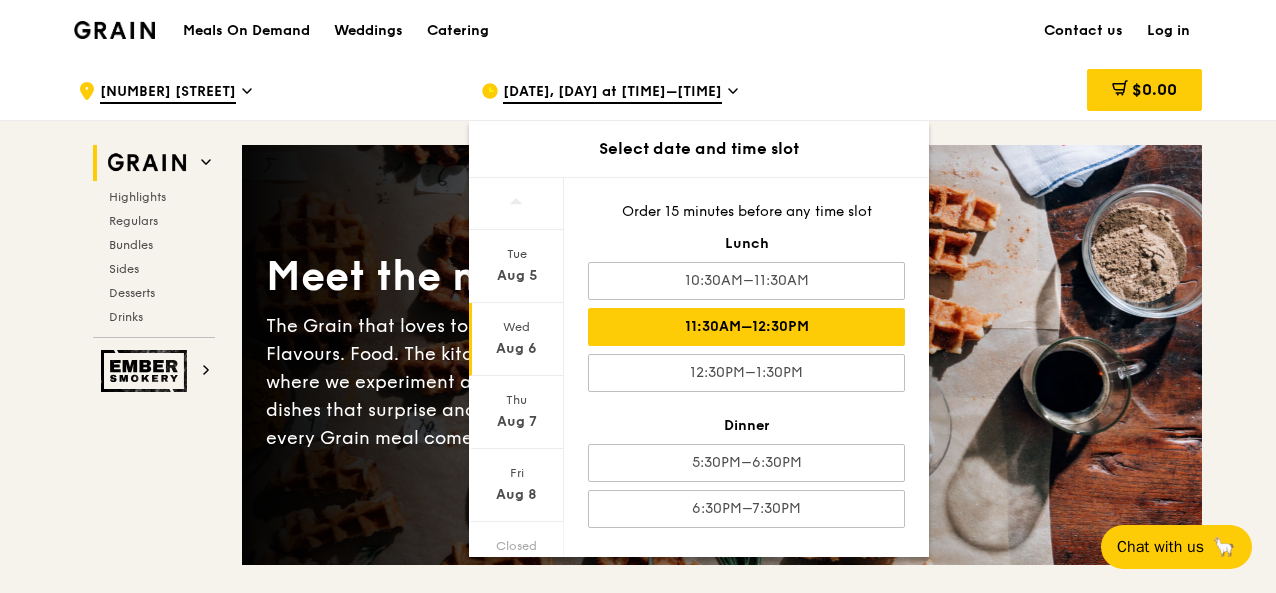 click on "$0.00" at bounding box center [1041, 91] 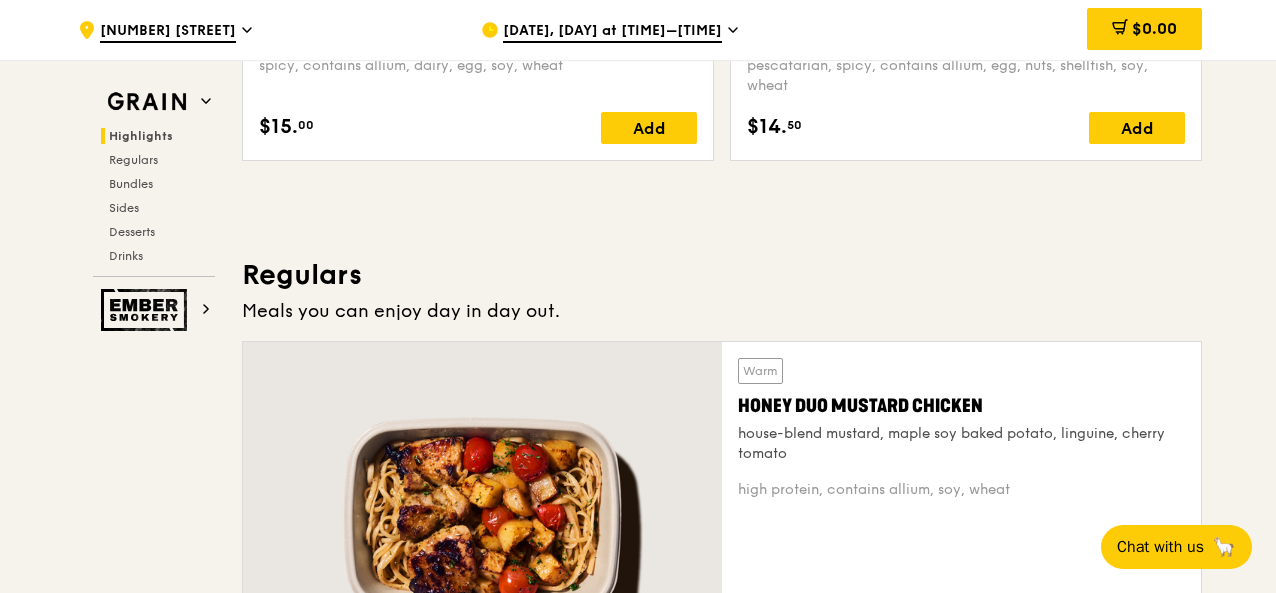 scroll, scrollTop: 1400, scrollLeft: 0, axis: vertical 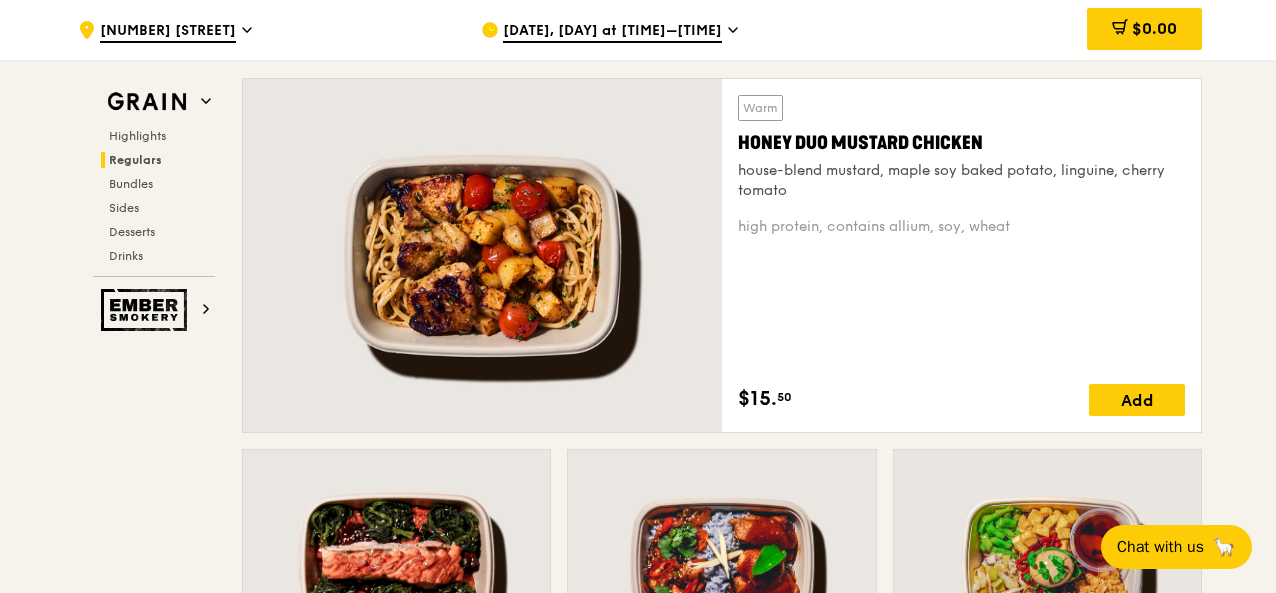 click on "Grain
Highlights
Regulars
Bundles
Sides
Desserts
Drinks
Ember Smokery
Meet the new Grain The Grain that loves to play. With ingredients. Flavours. Food. The kitchen is our happy place, where we experiment and cook up wholesome dishes that surprise and delight. And at the end of every Grain meal comes: “What will we  eat next?”
Highlights
Weekly rotating dishes inspired by flavours from around the world.
Warm
Grain's Curry Chicken Stew (and buns)
nyonya curry paste, mini bread roll, roasted potato
spicy, contains allium, dairy, egg, soy, wheat
$15.
00
Add
Warm
Assam Spiced Fish Curry
assam spiced broth, baked white fish, butterfly blue pea rice
pescatarian, spicy, contains allium, egg, nuts, shellfish, soy, wheat
$14.
50
Add
$6." at bounding box center [638, 2907] 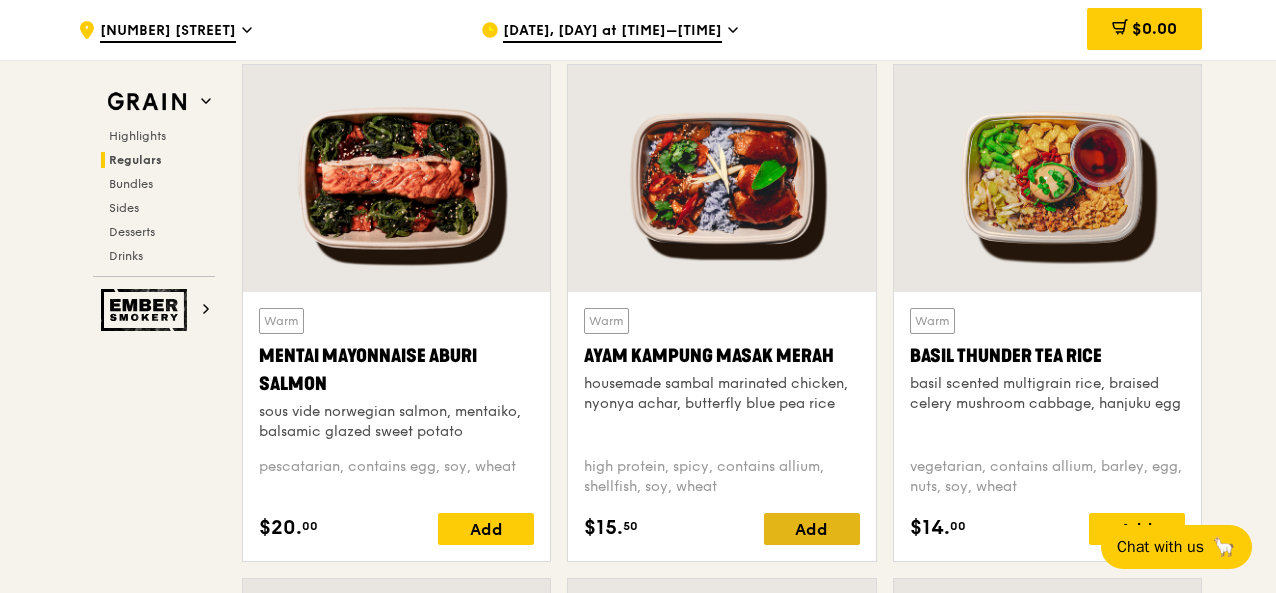 scroll, scrollTop: 1779, scrollLeft: 0, axis: vertical 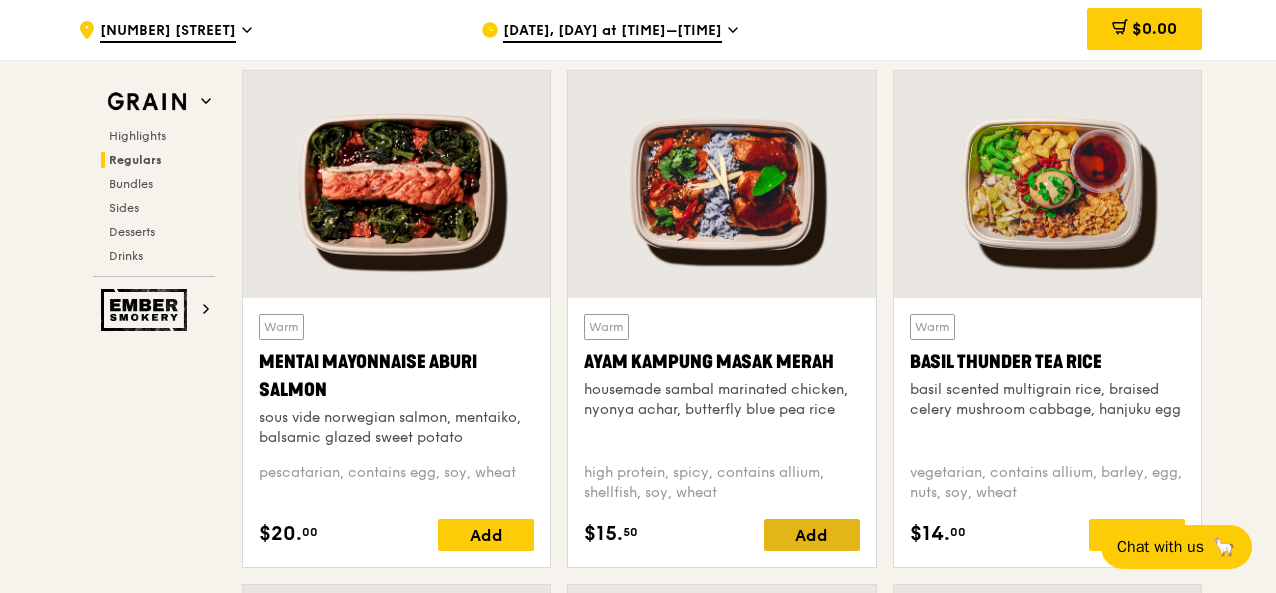 click on "Add" at bounding box center [812, 535] 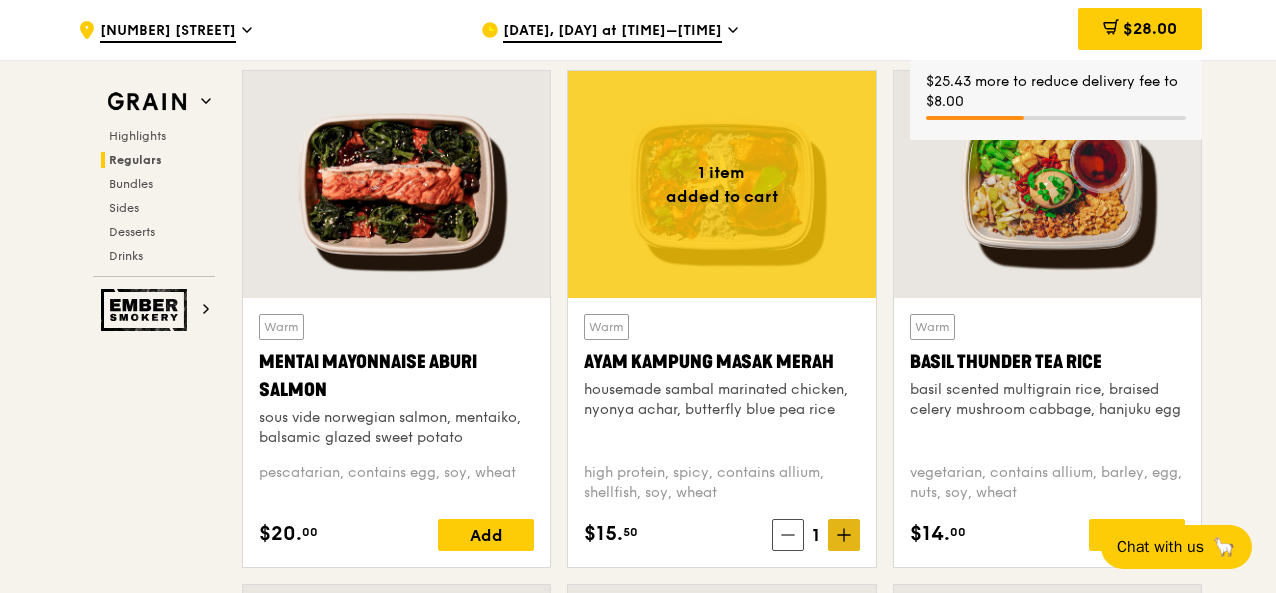 click 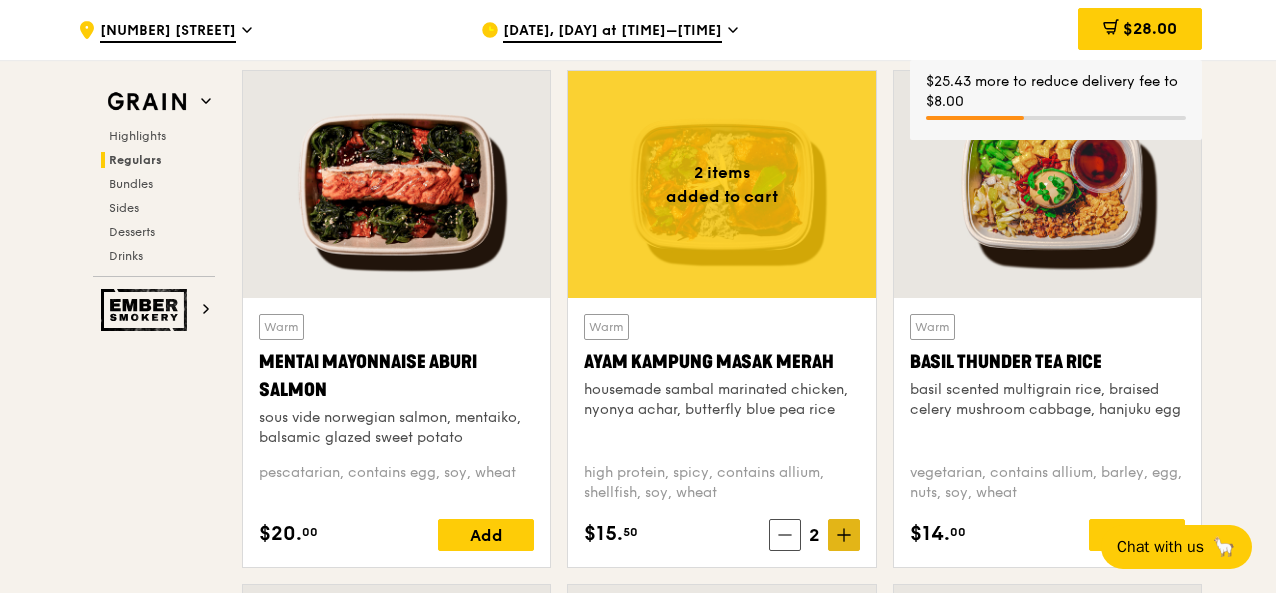 click 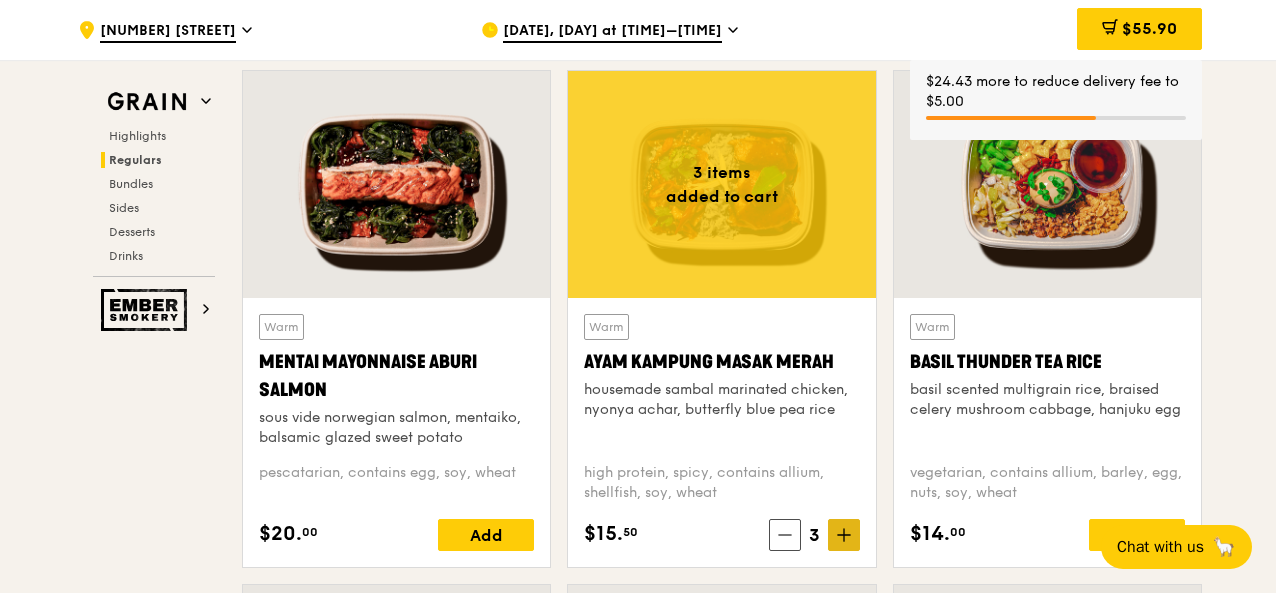 click 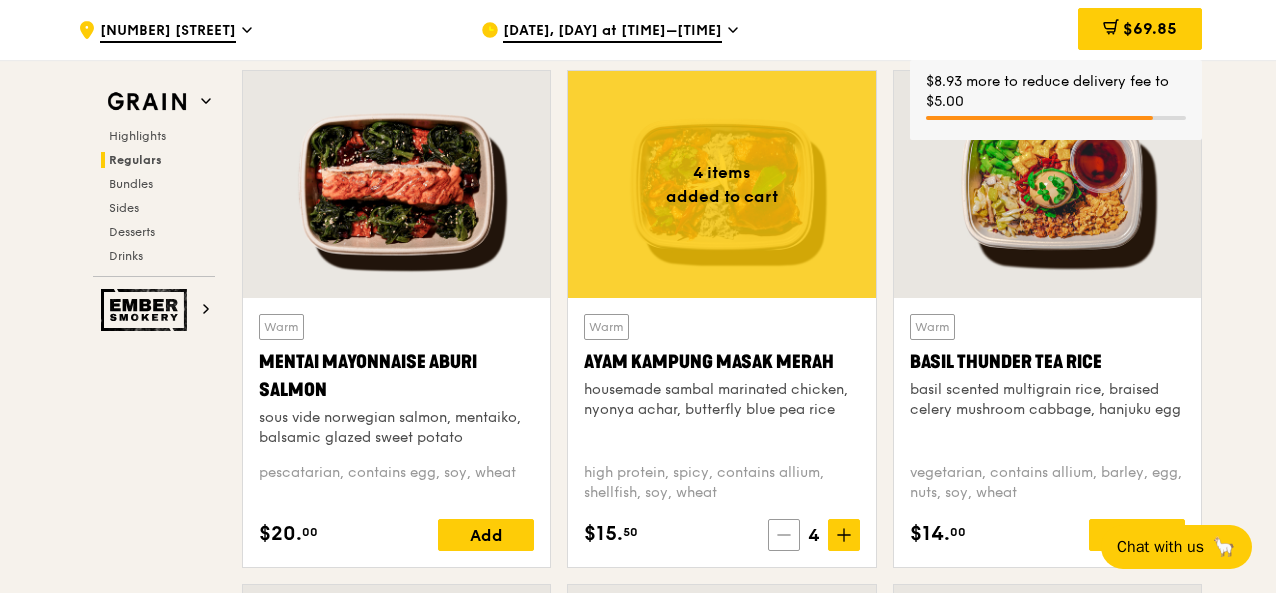 click at bounding box center [784, 535] 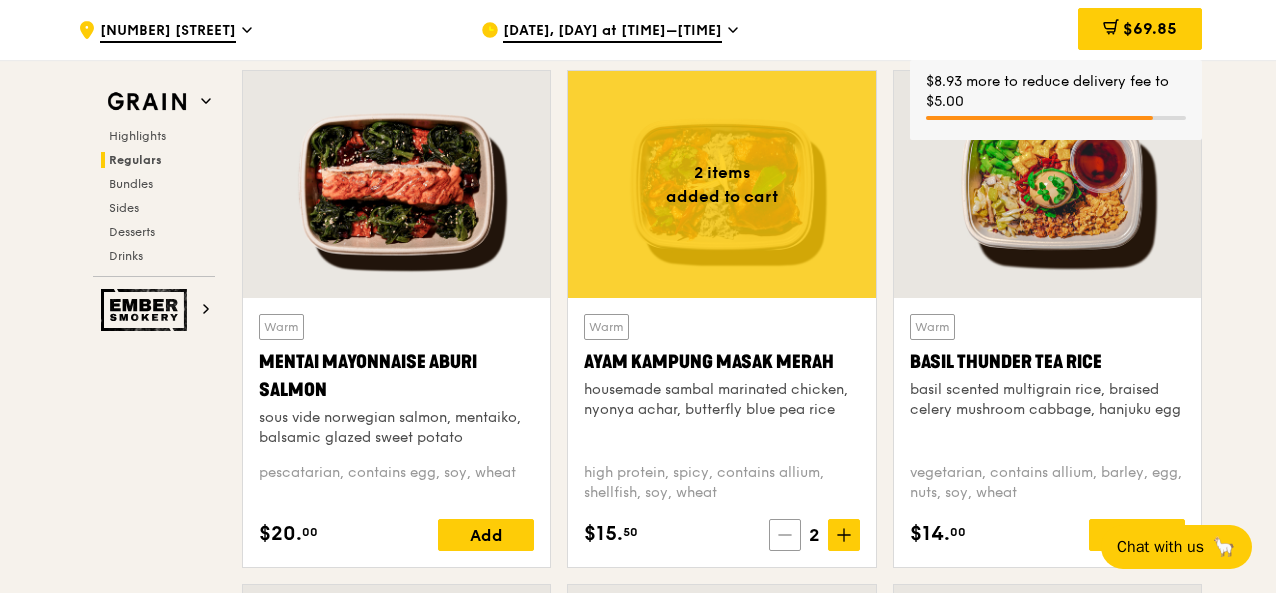 click at bounding box center [785, 535] 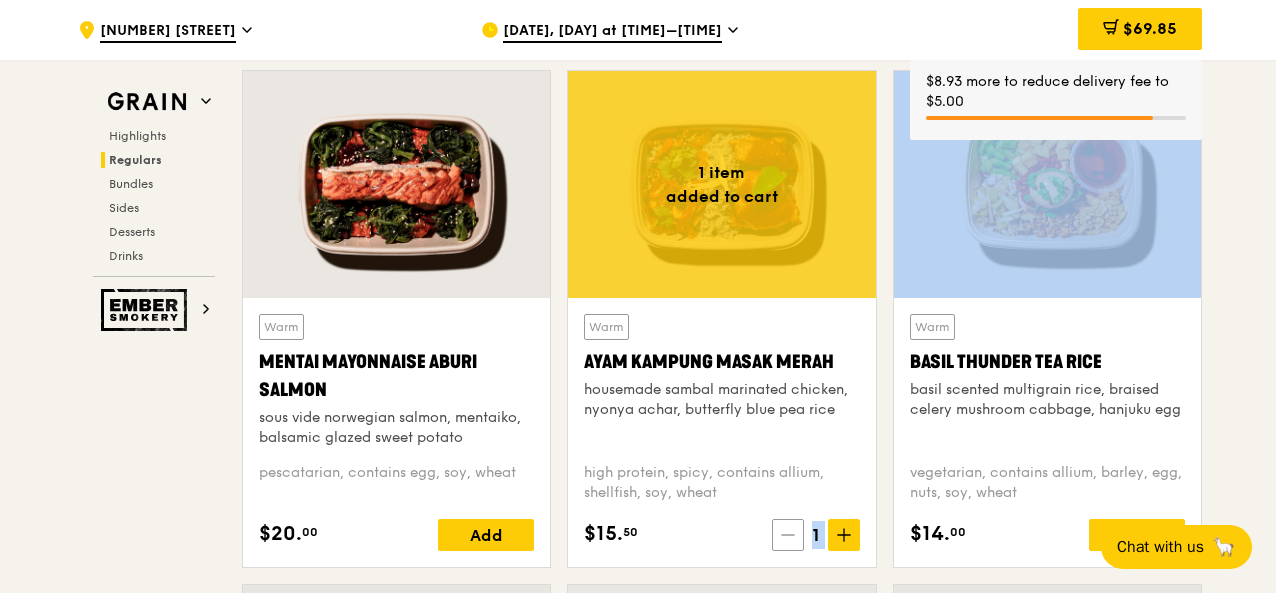 click at bounding box center (788, 535) 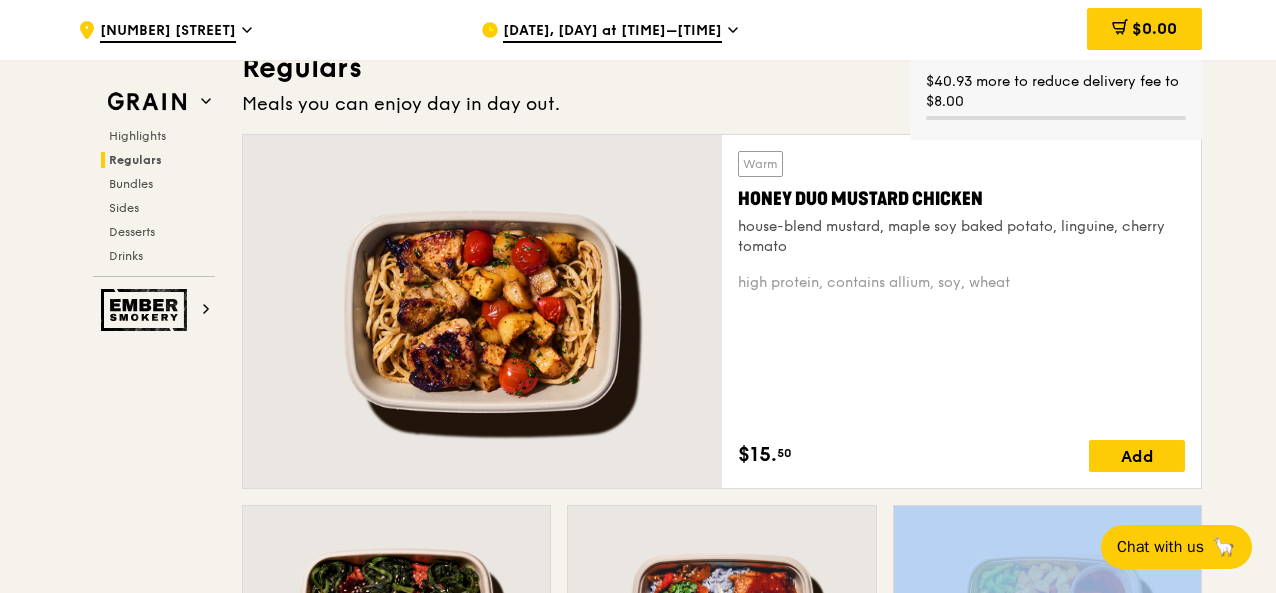 scroll, scrollTop: 1370, scrollLeft: 0, axis: vertical 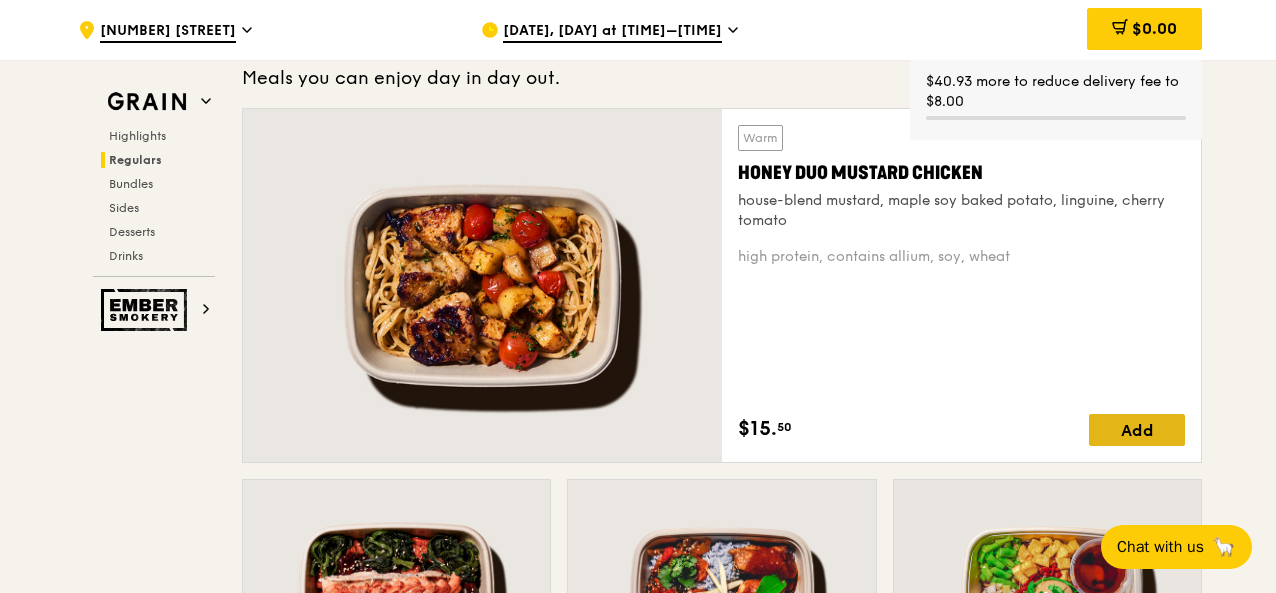 click on "Add" at bounding box center [1137, 430] 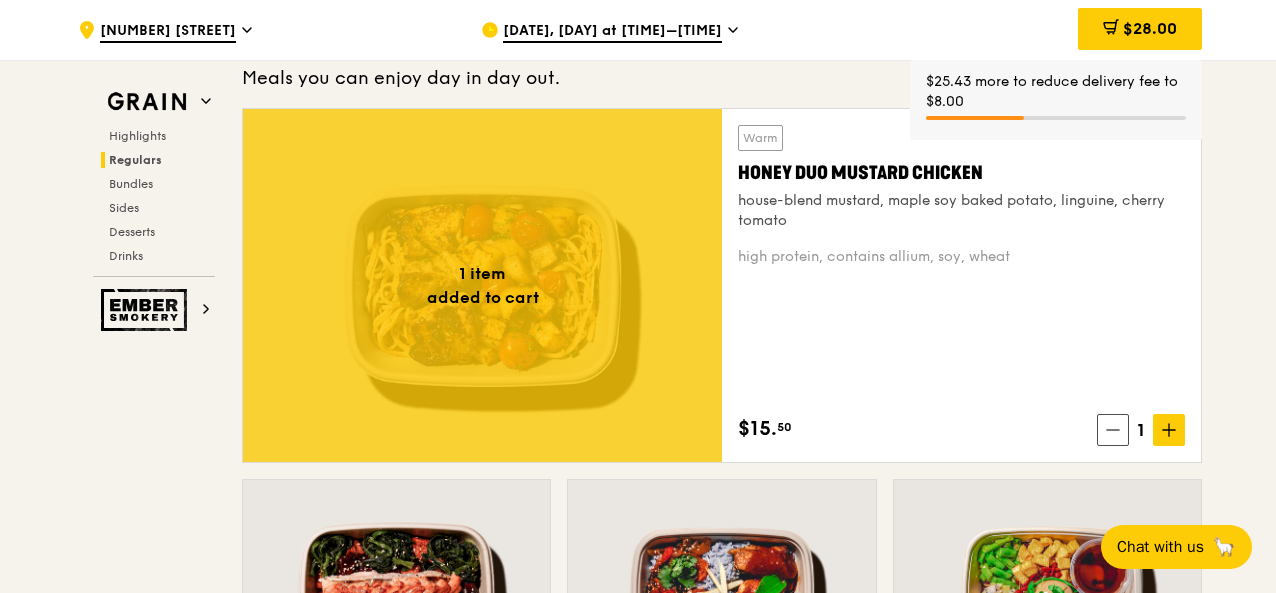 click 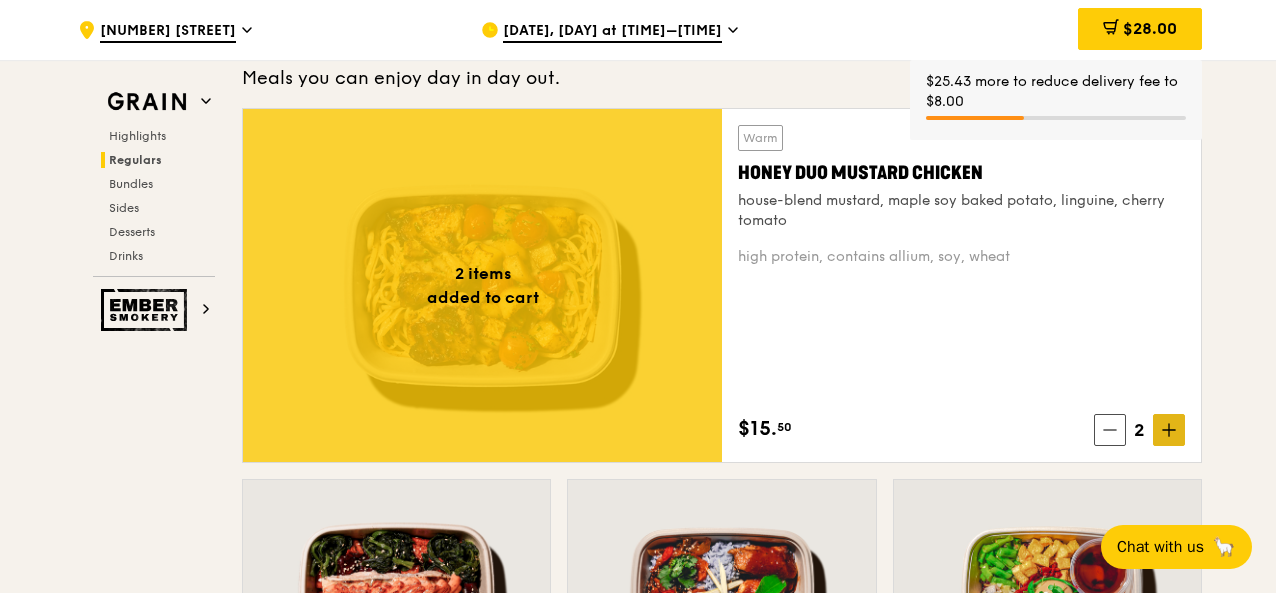 click 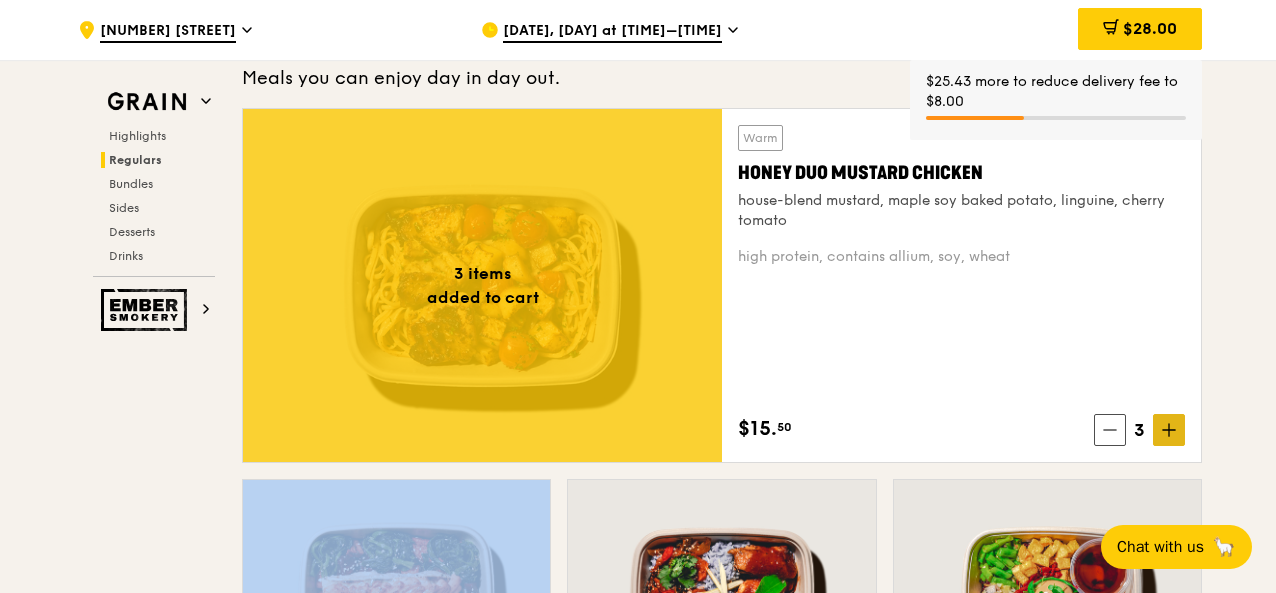 click 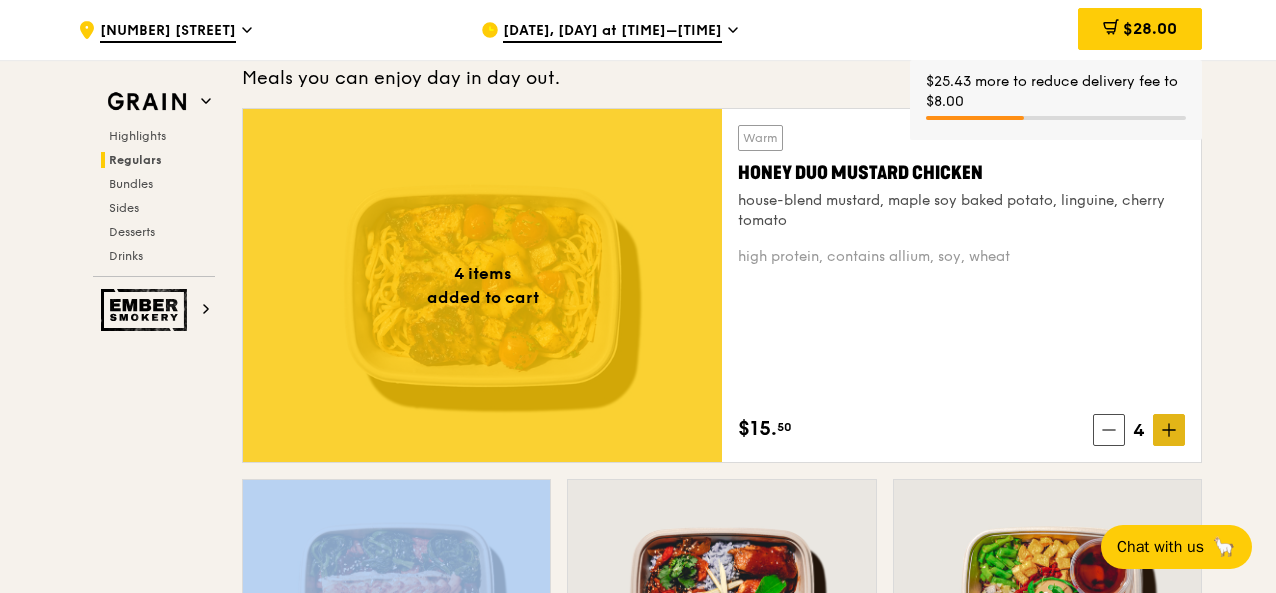 click 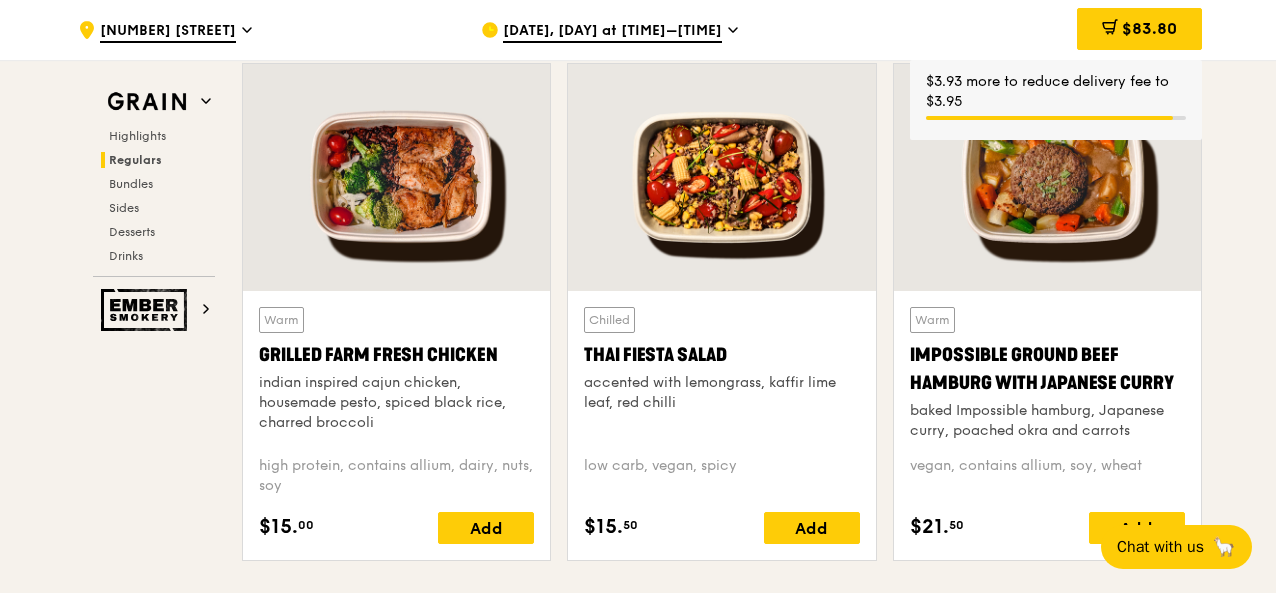 scroll, scrollTop: 2299, scrollLeft: 0, axis: vertical 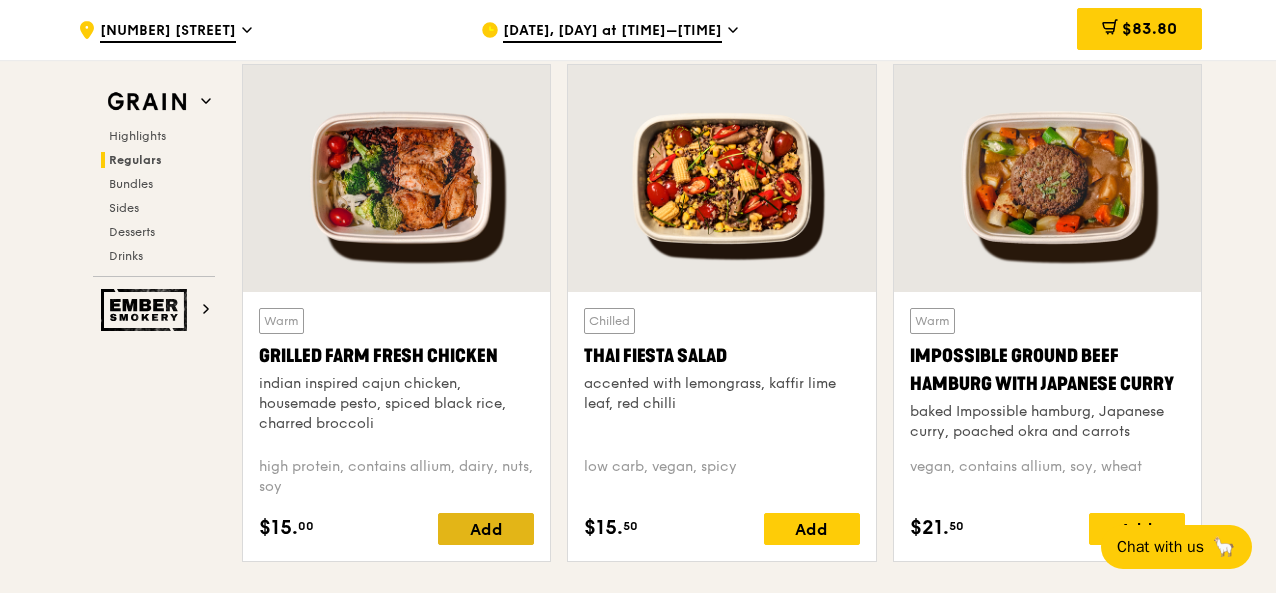 click on "Add" at bounding box center (486, 529) 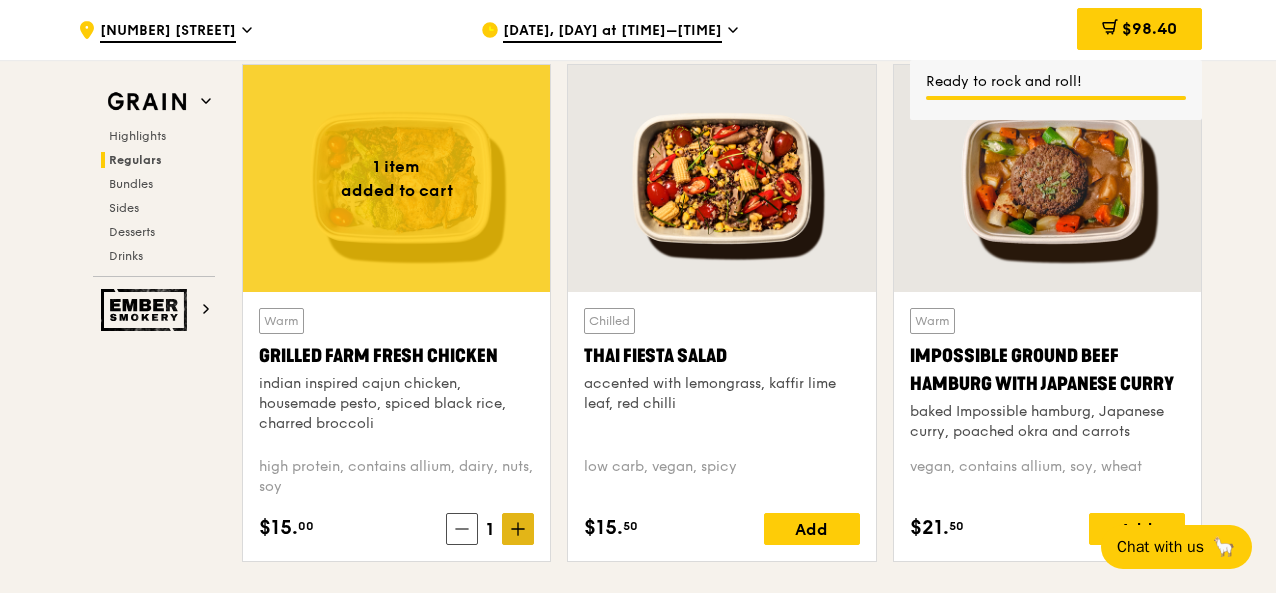 click 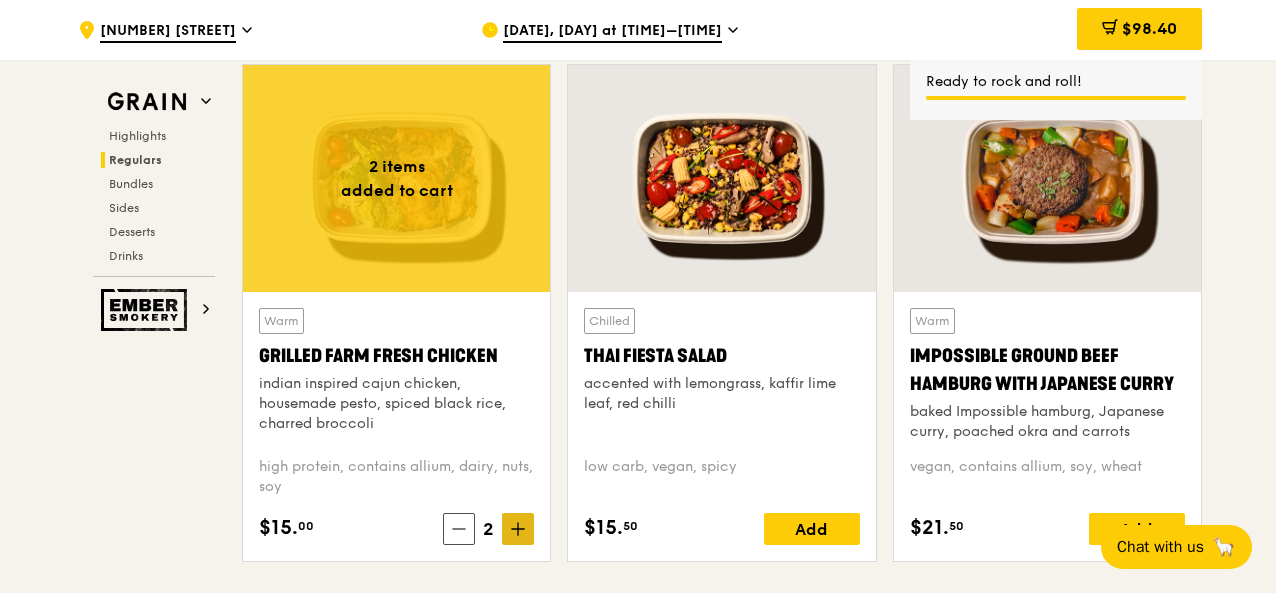 click 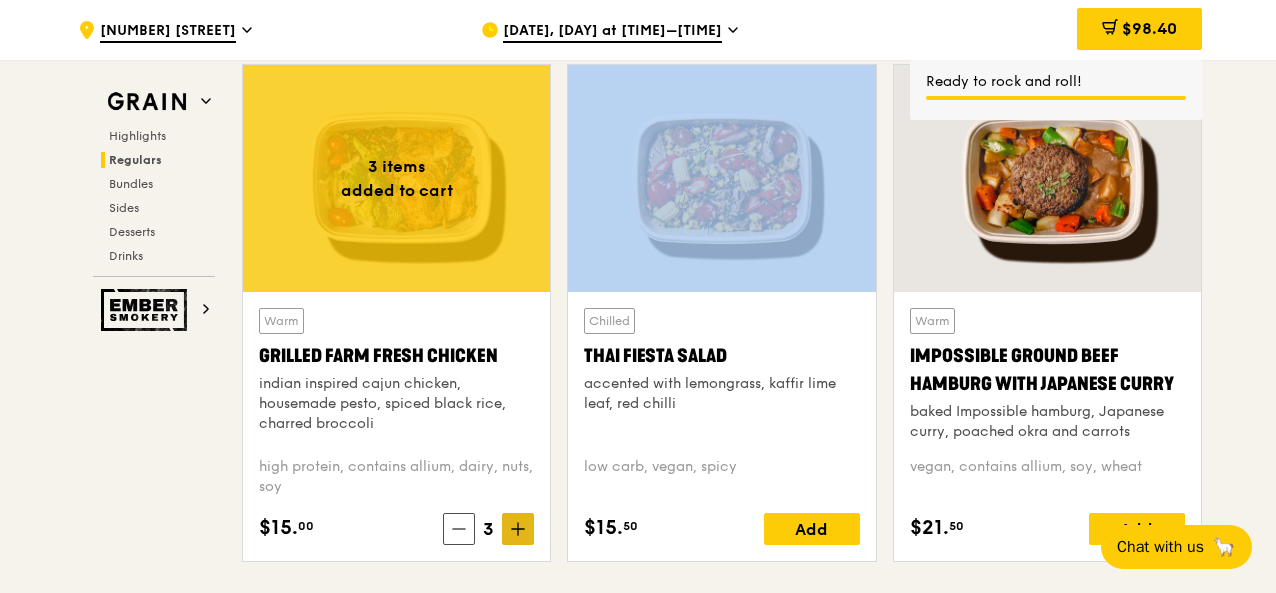 click 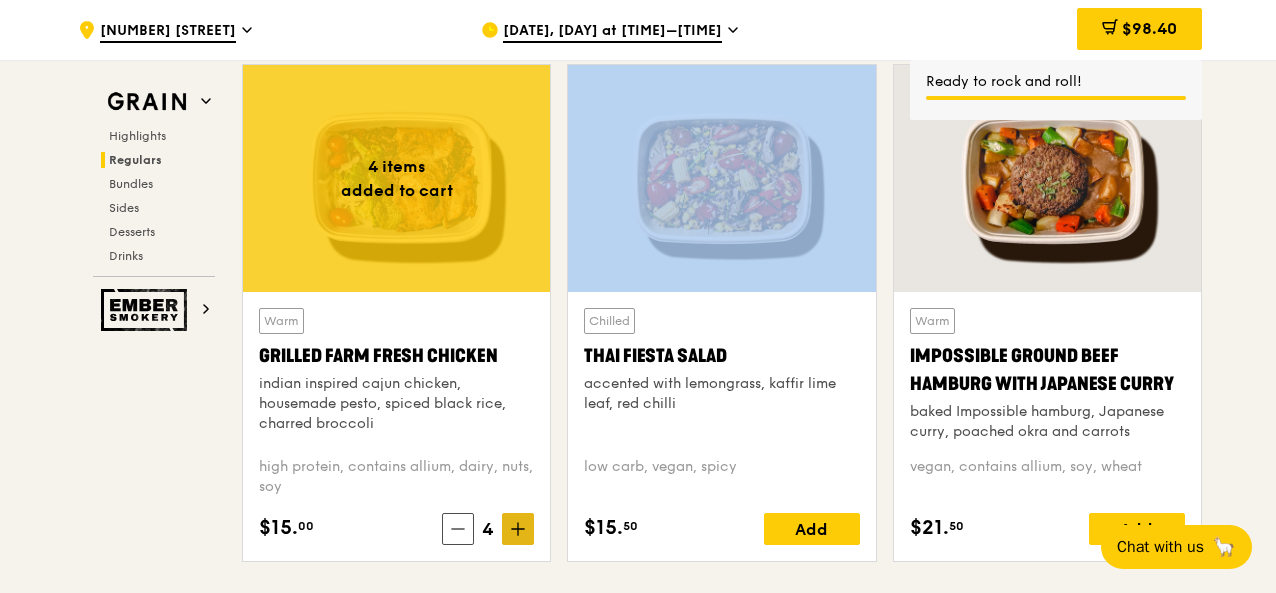click 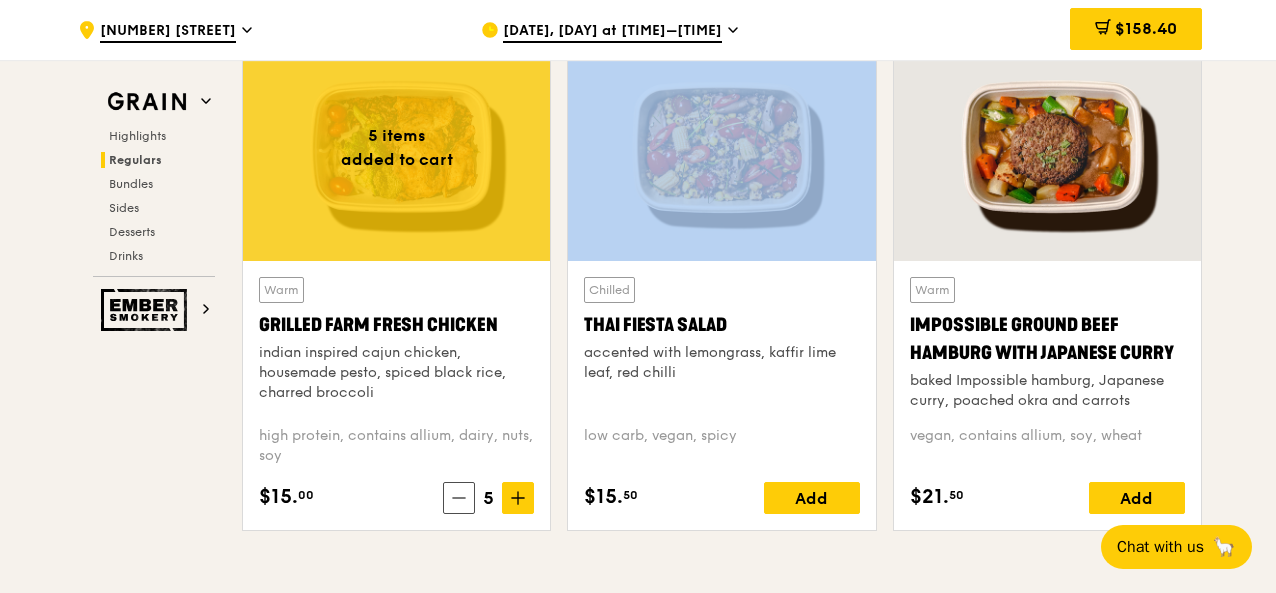 scroll, scrollTop: 2331, scrollLeft: 0, axis: vertical 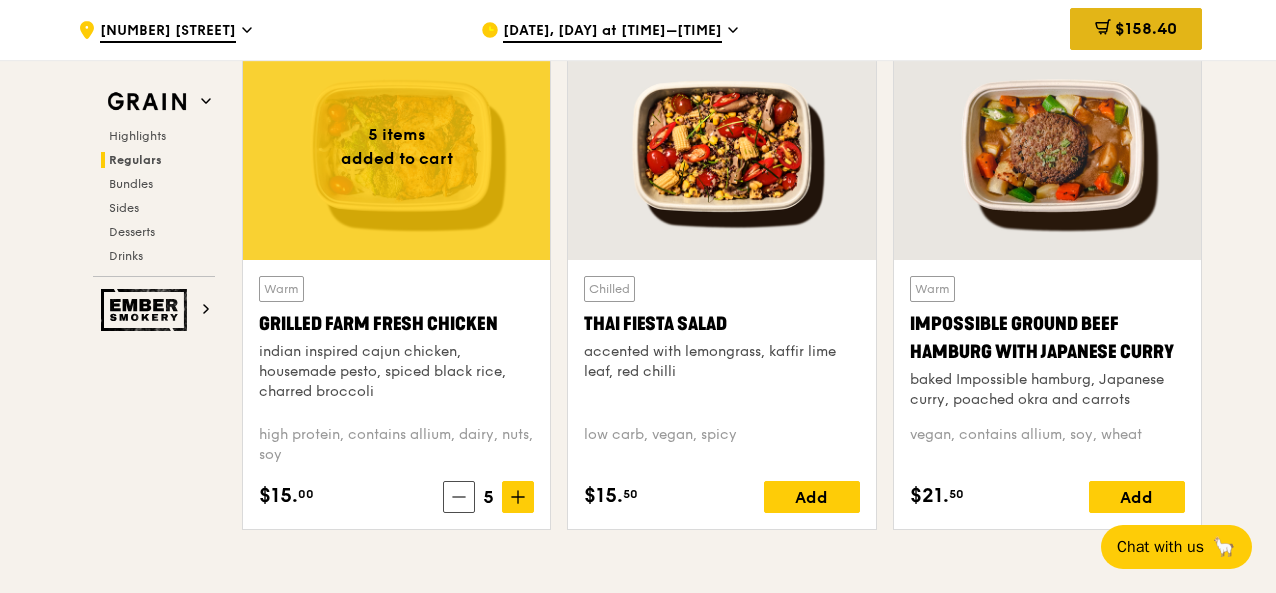 click on "$158.40" at bounding box center [1146, 28] 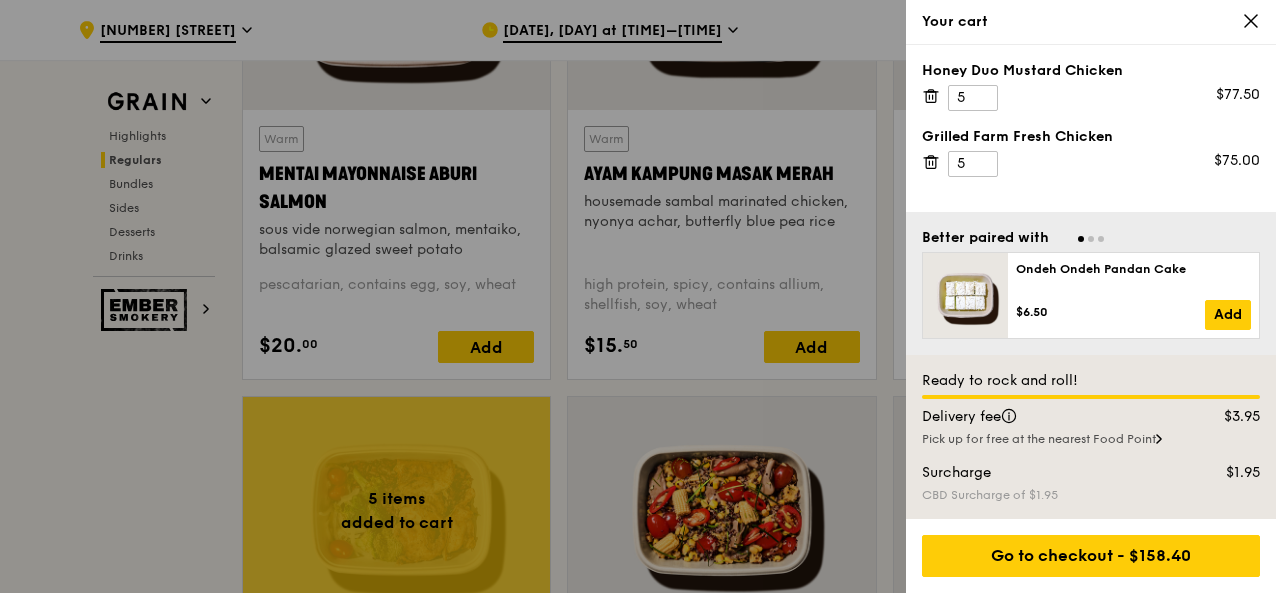 scroll, scrollTop: 1968, scrollLeft: 0, axis: vertical 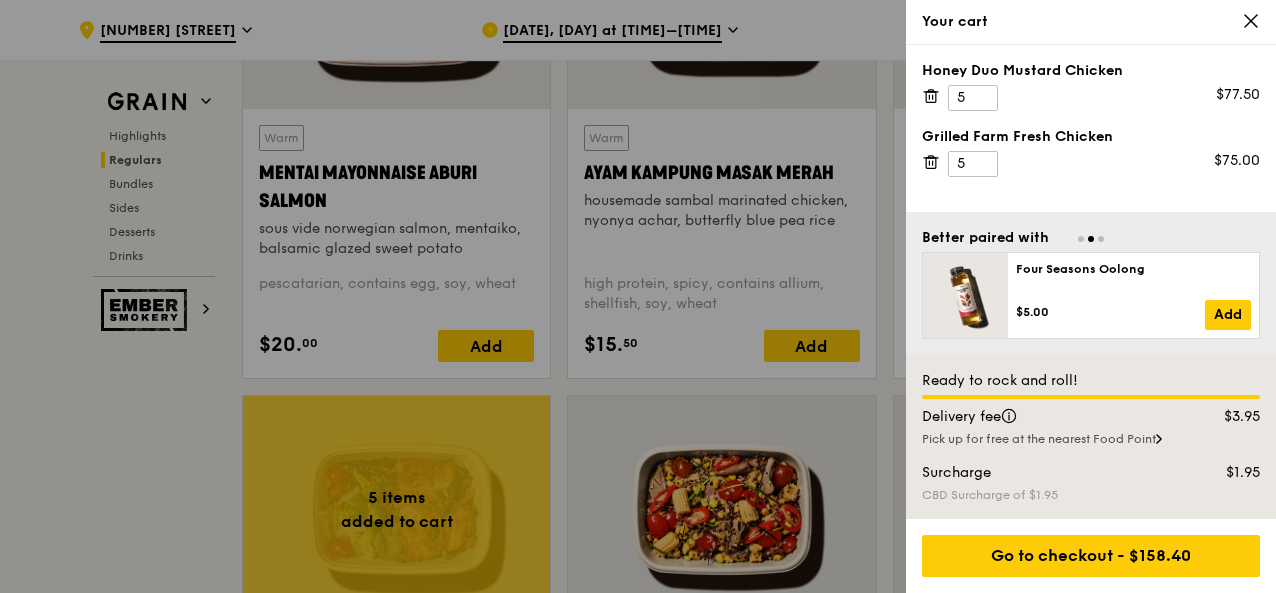 click 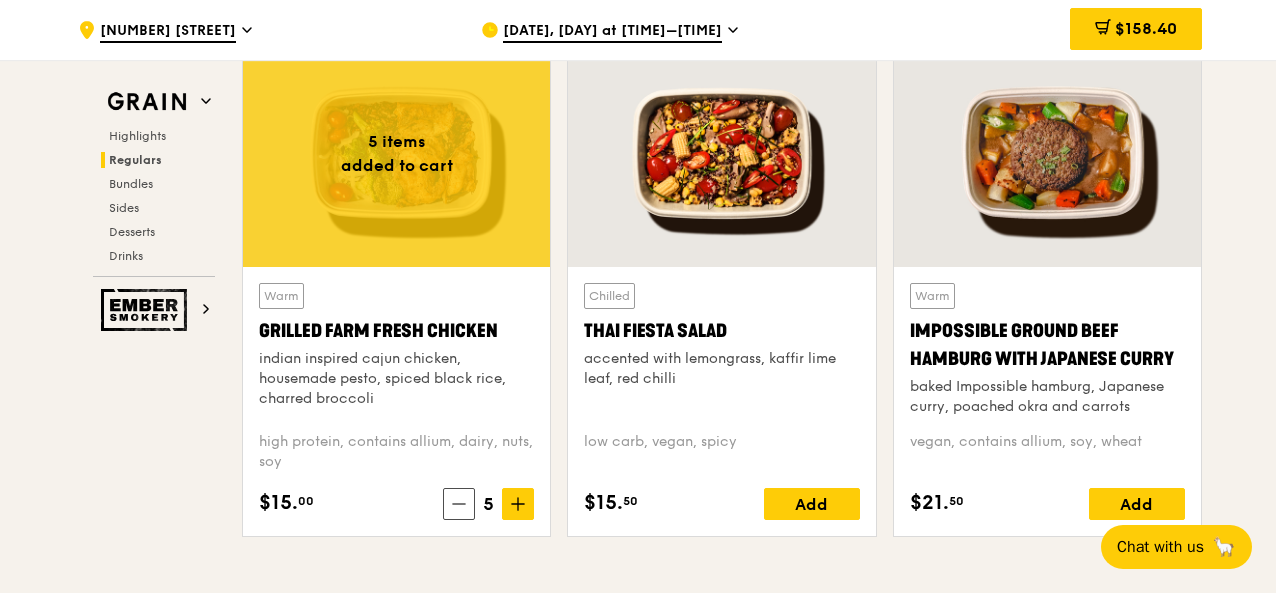 scroll, scrollTop: 2312, scrollLeft: 0, axis: vertical 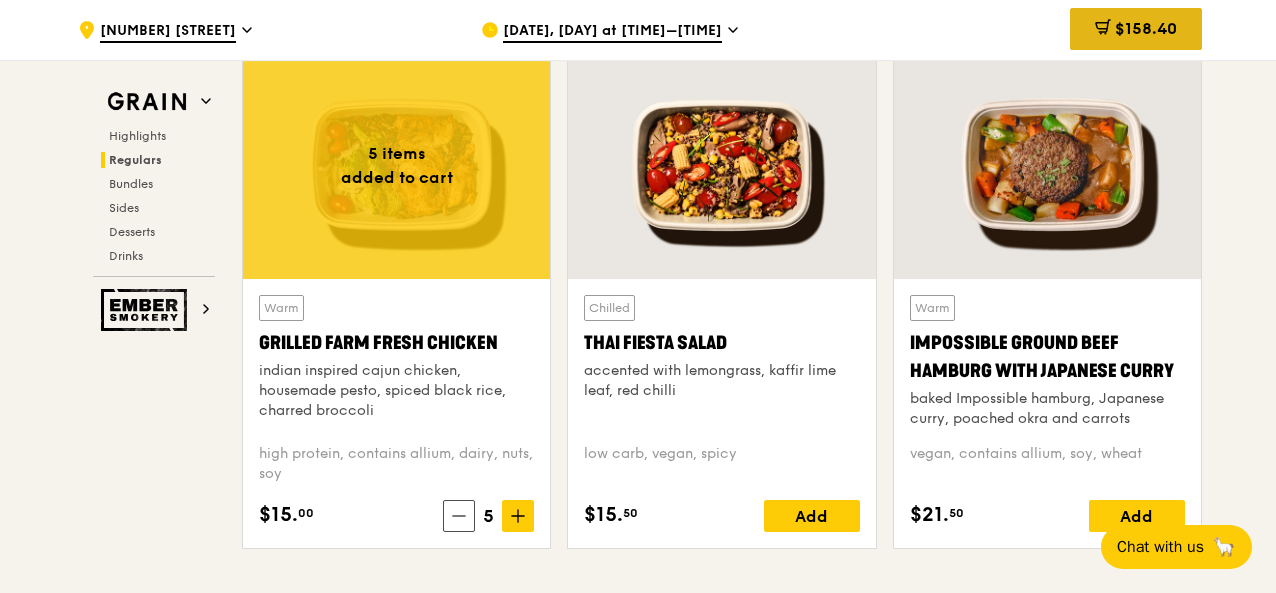 click 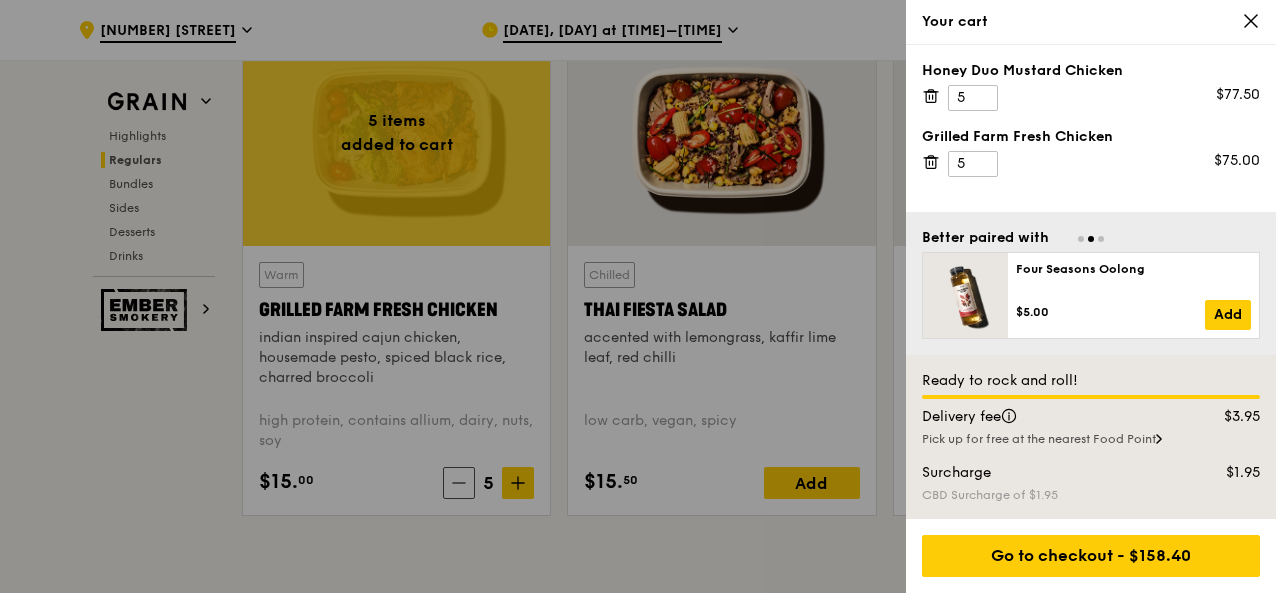 scroll, scrollTop: 2346, scrollLeft: 0, axis: vertical 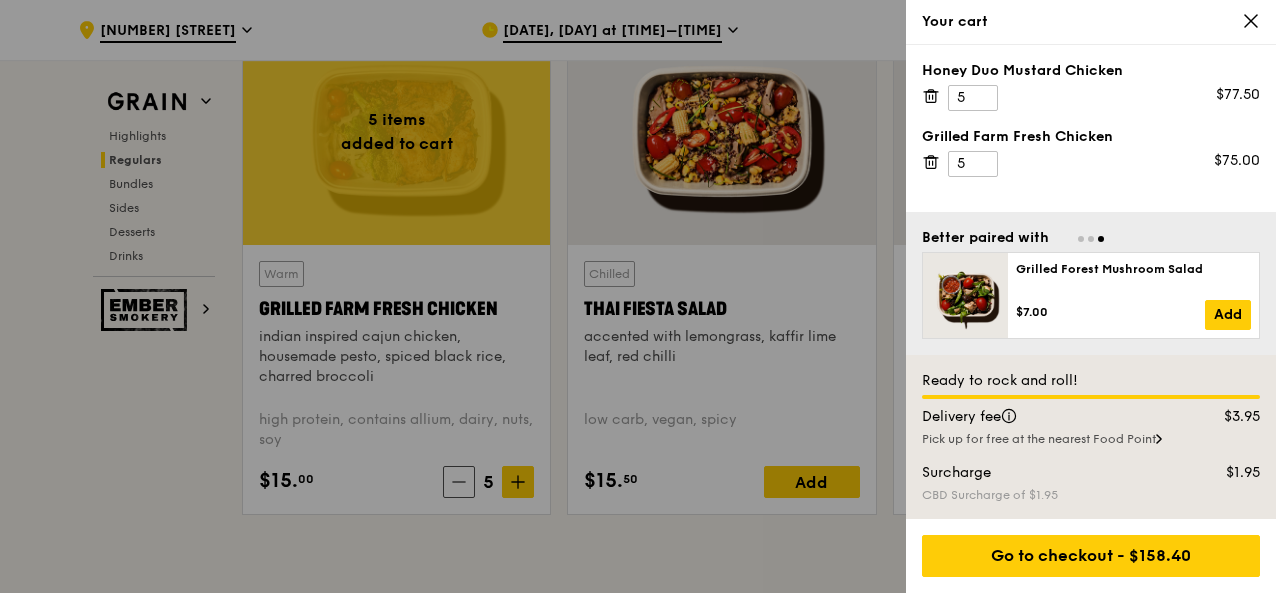 click on "Pick up for free at the nearest Food Point" at bounding box center (1091, 439) 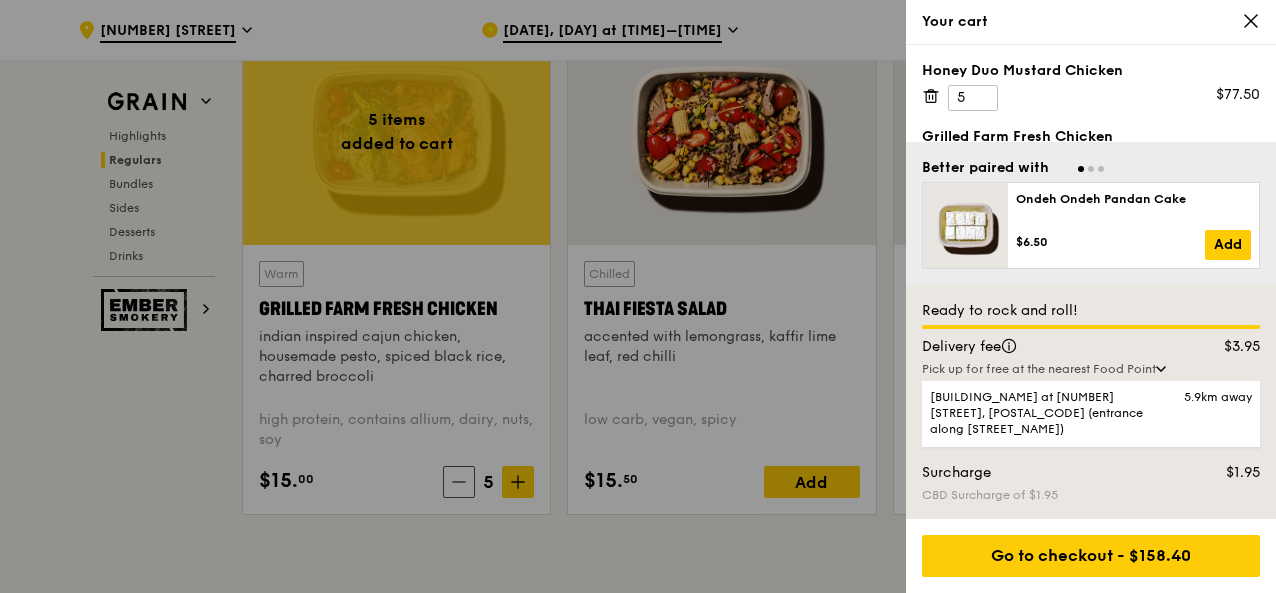 click on "Pick up for free at the nearest Food Point" at bounding box center (1091, 369) 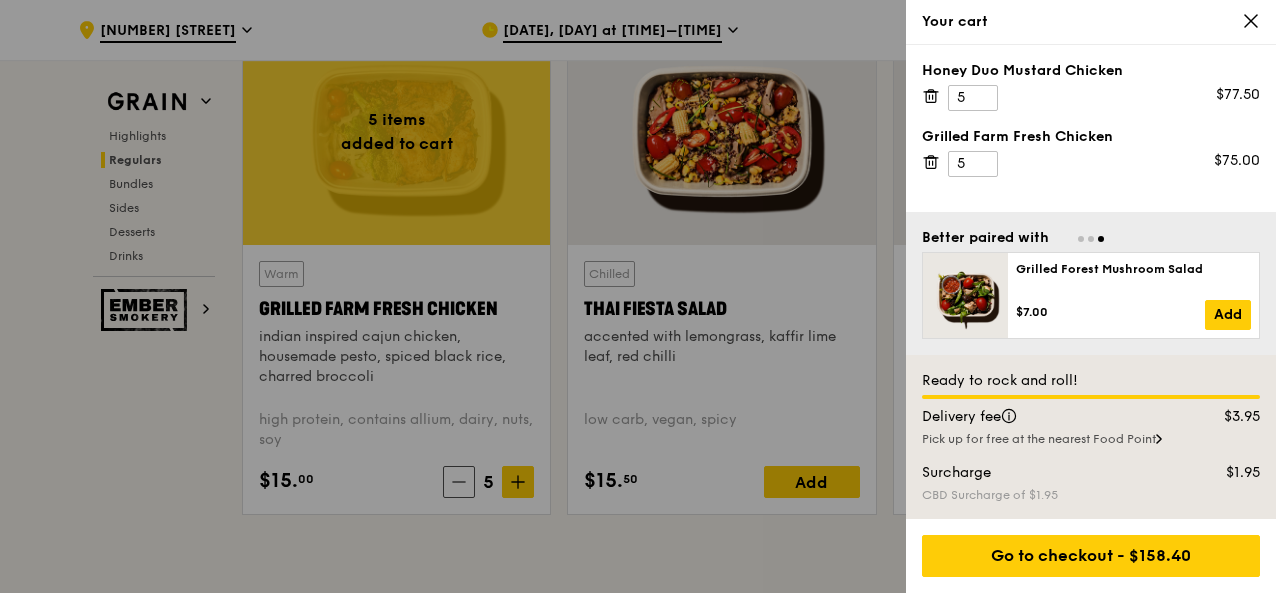 click at bounding box center [638, 296] 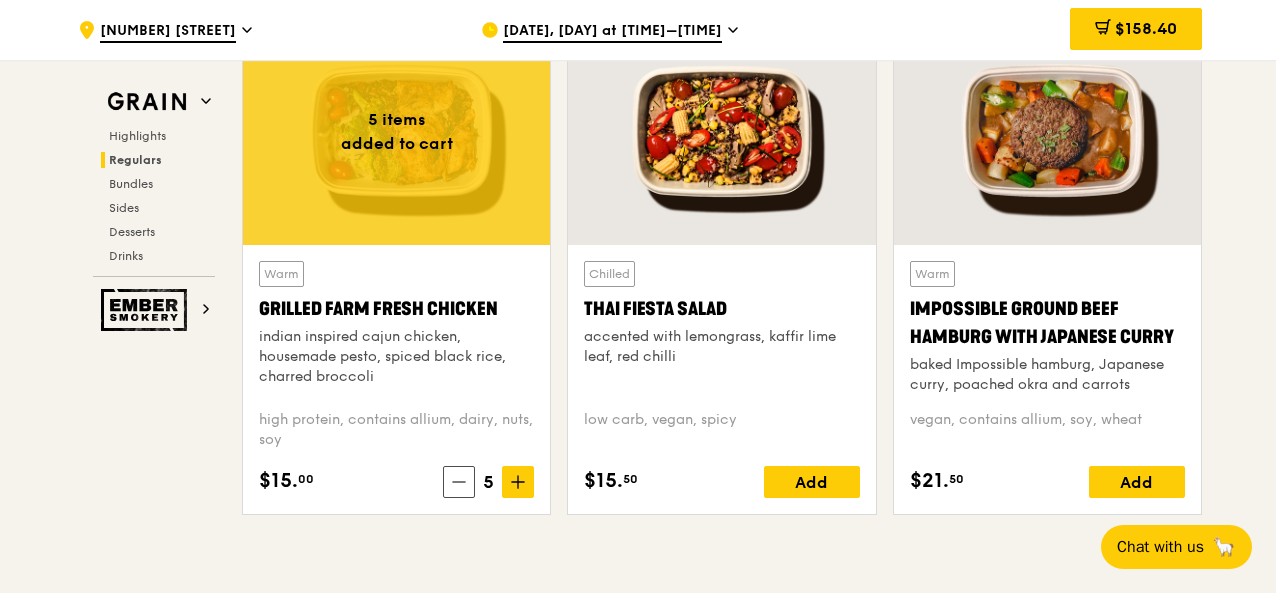 click at bounding box center [721, 131] 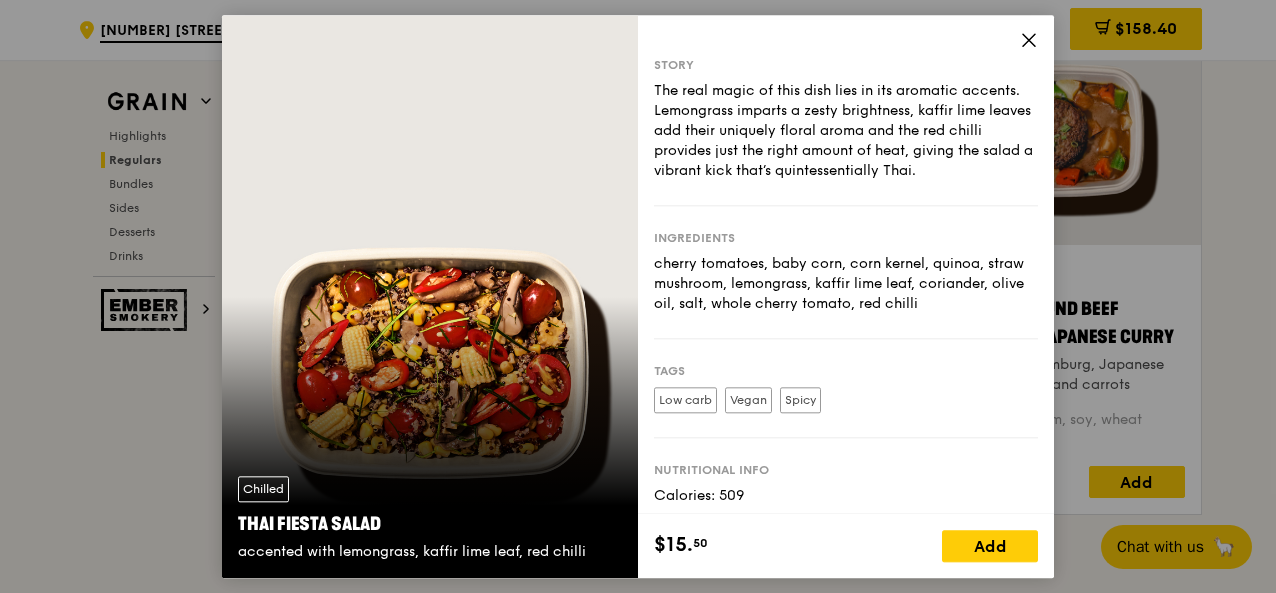 click 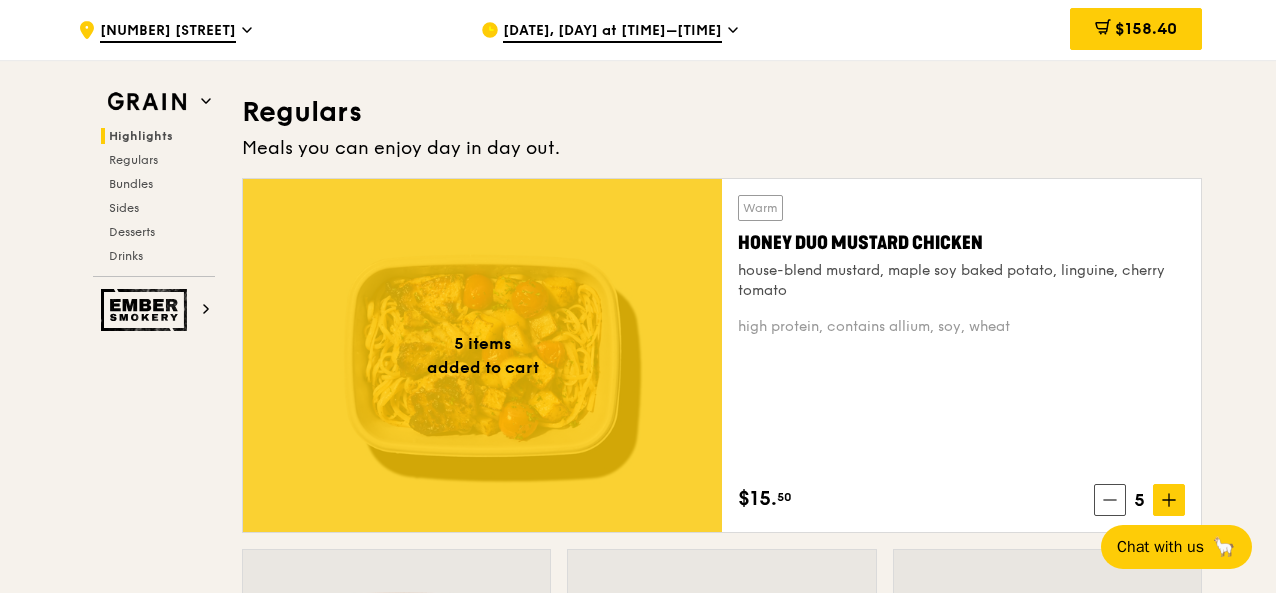 scroll, scrollTop: 1282, scrollLeft: 0, axis: vertical 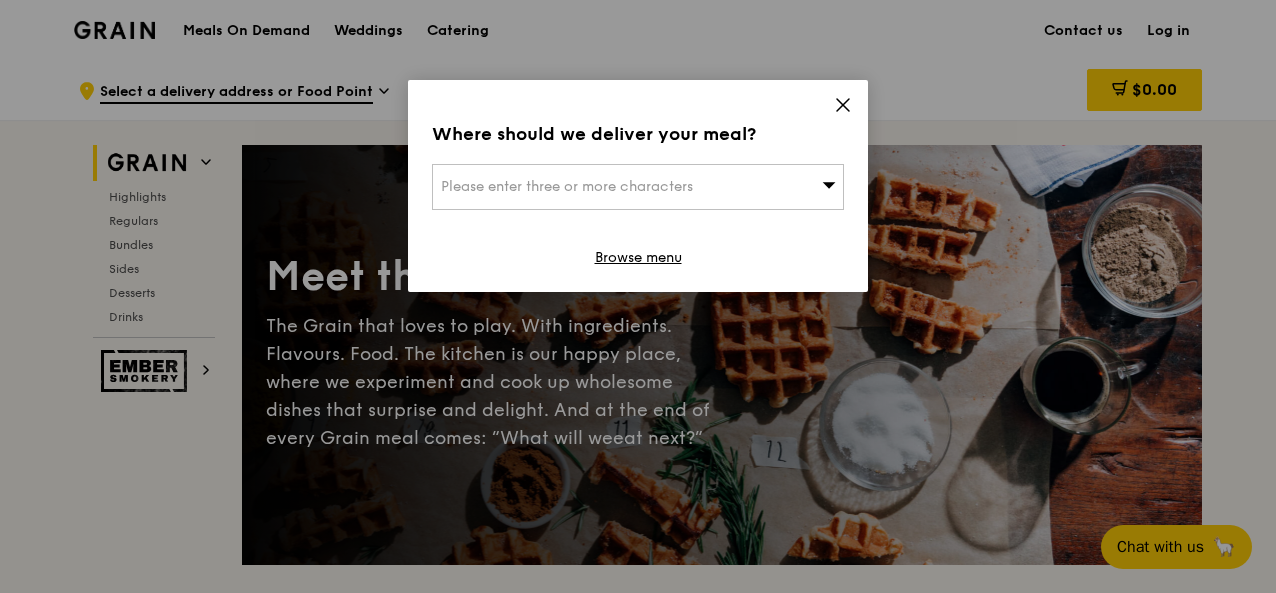 click on "Please enter three or more characters" at bounding box center (567, 186) 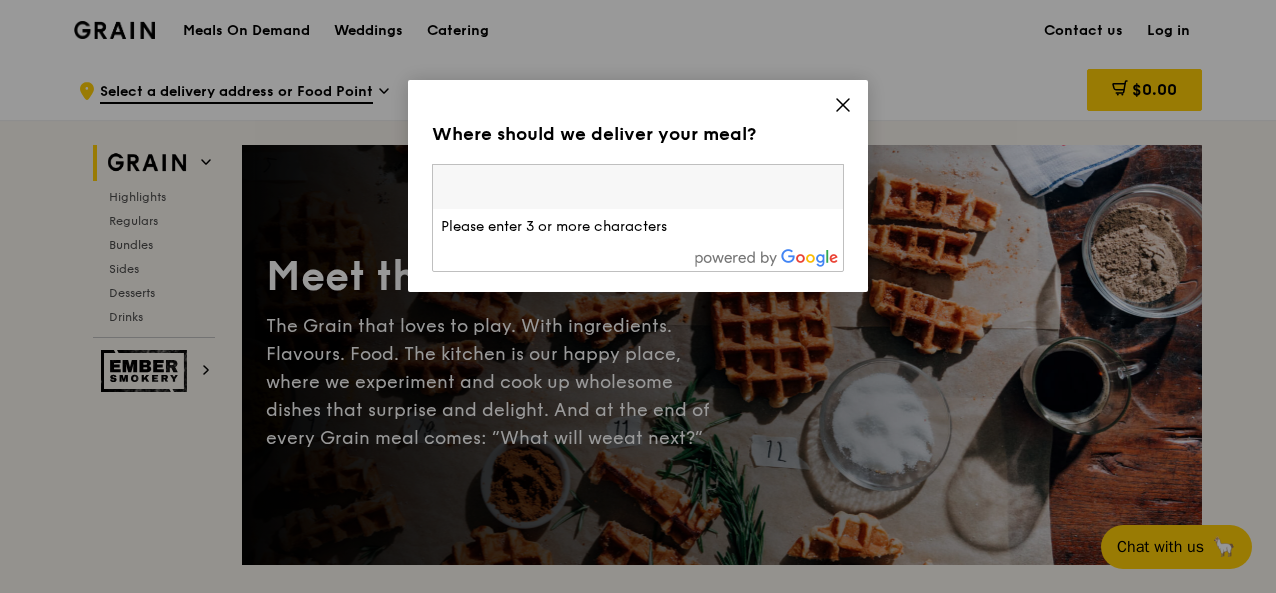 type on "," 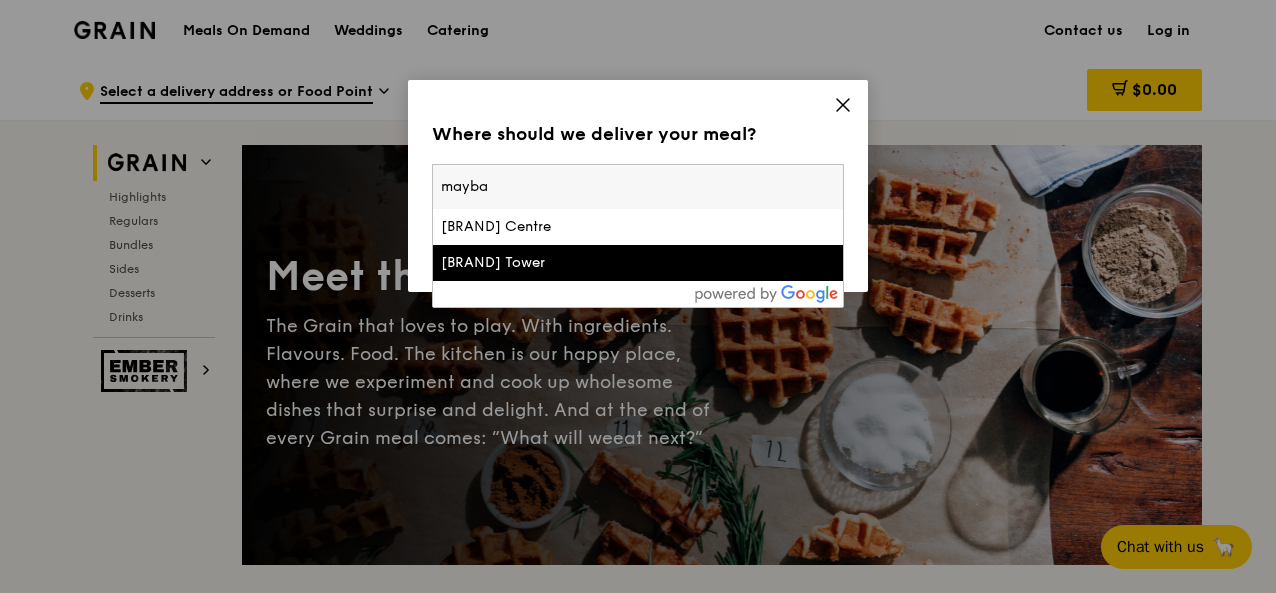 type on "mayba" 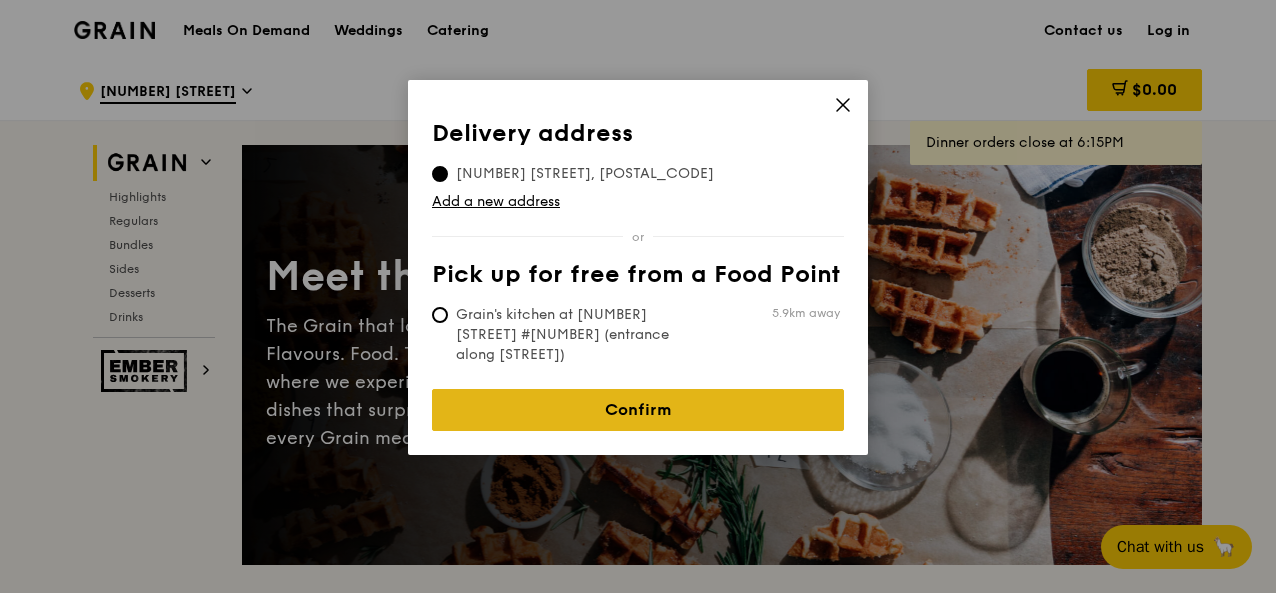 click on "Confirm" at bounding box center [638, 410] 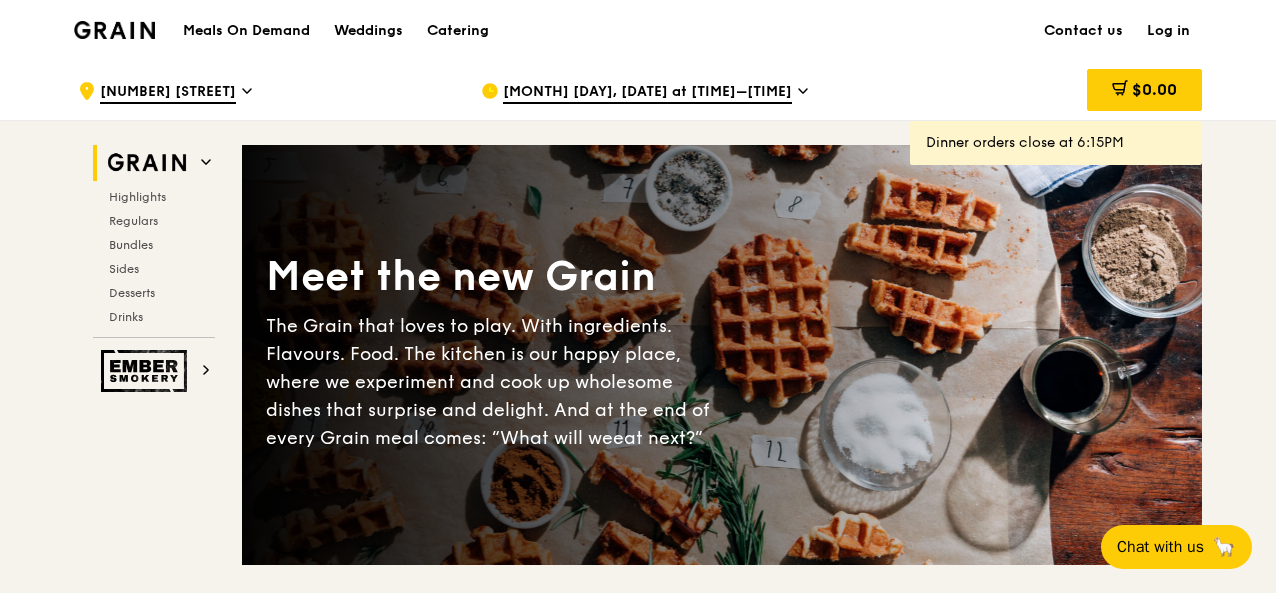 click on "Aug 5, Today at 6:30PM–7:30PM" at bounding box center [666, 91] 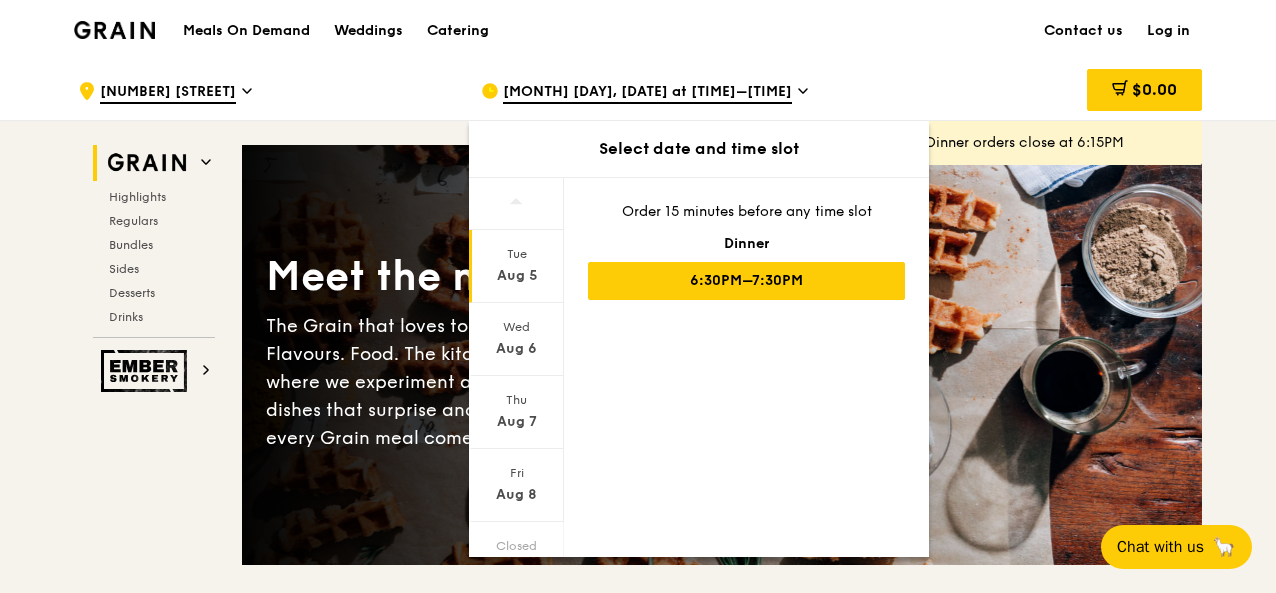 click on "Select date and time slot" at bounding box center [699, 149] 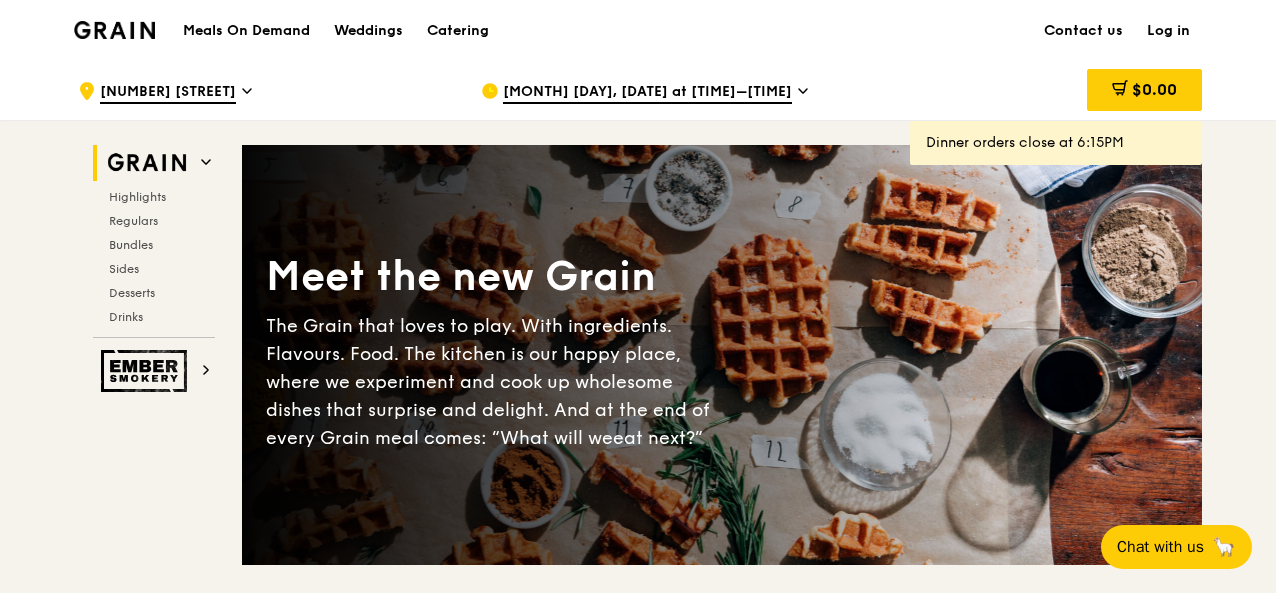 click on "Aug 5, Today at 6:30PM–7:30PM" at bounding box center [647, 93] 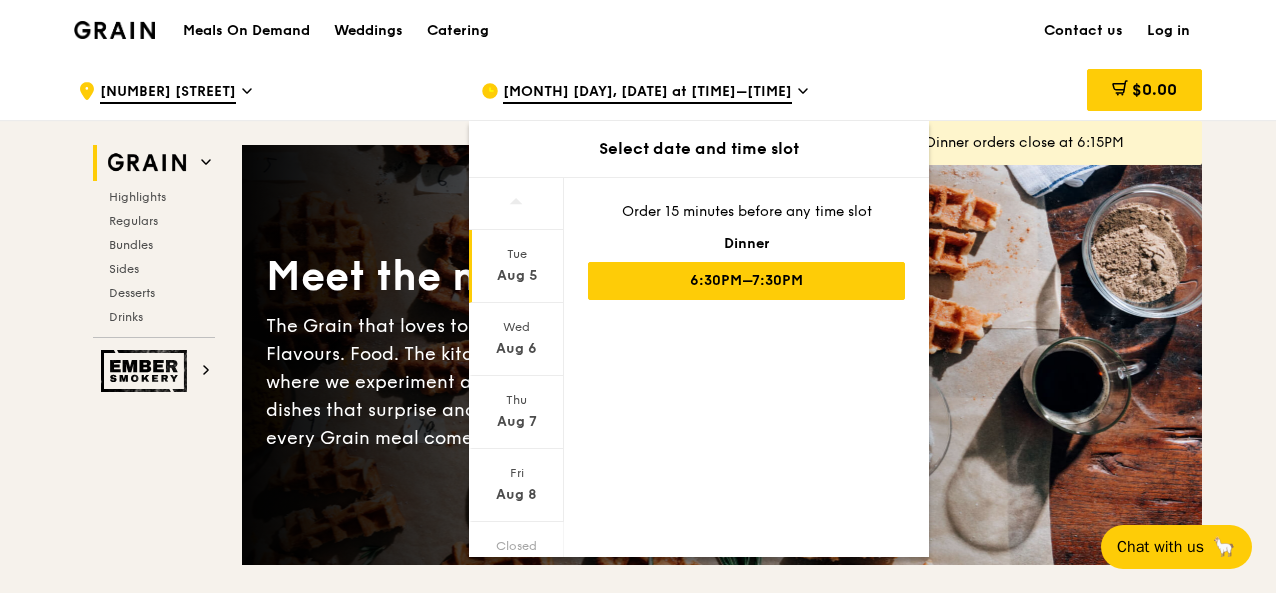 click on "Meals On Demand
Weddings
Catering
Contact us
Log in" at bounding box center (638, 30) 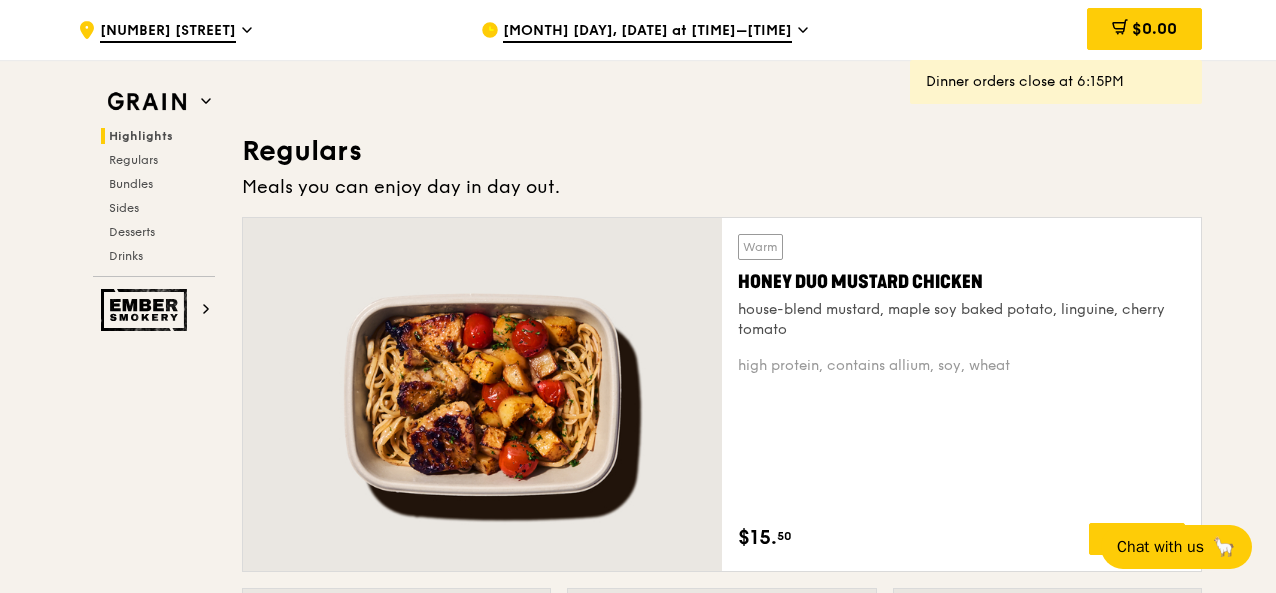 scroll, scrollTop: 1336, scrollLeft: 0, axis: vertical 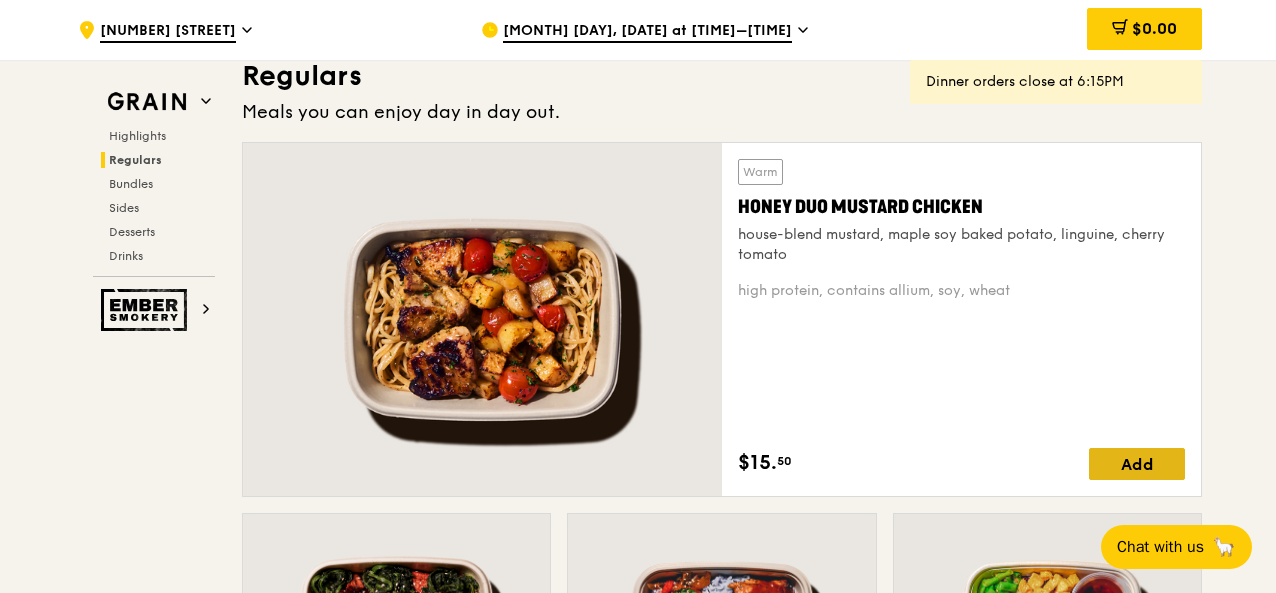 click on "Add" at bounding box center [1137, 464] 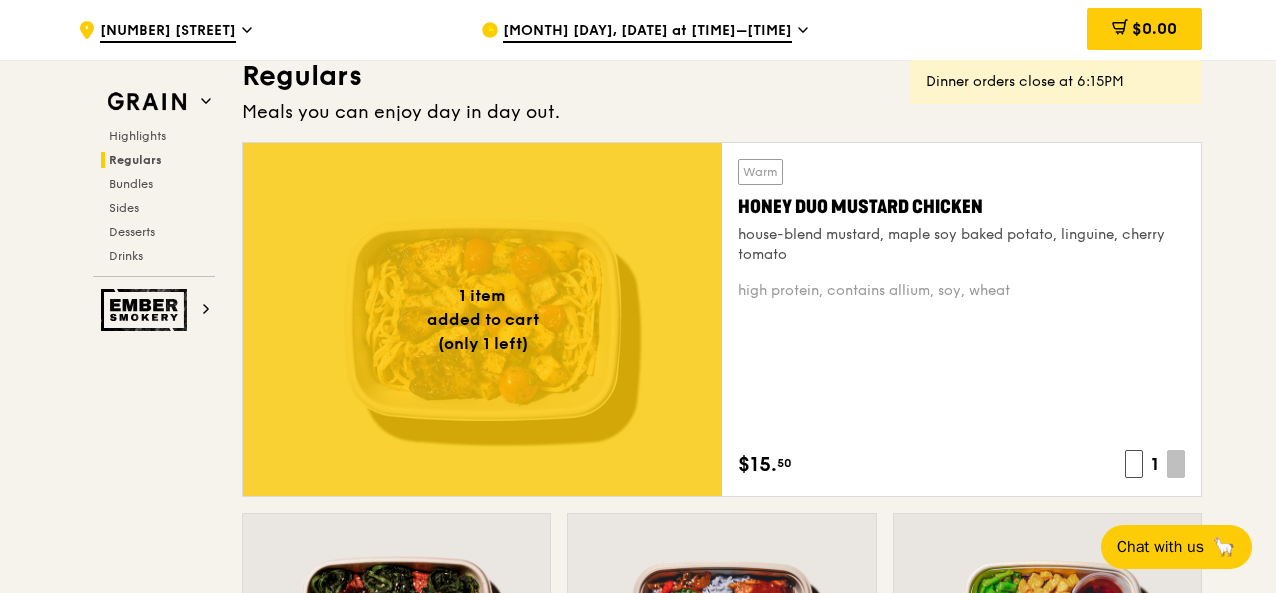 click on "$15.
50
1" at bounding box center [961, 465] 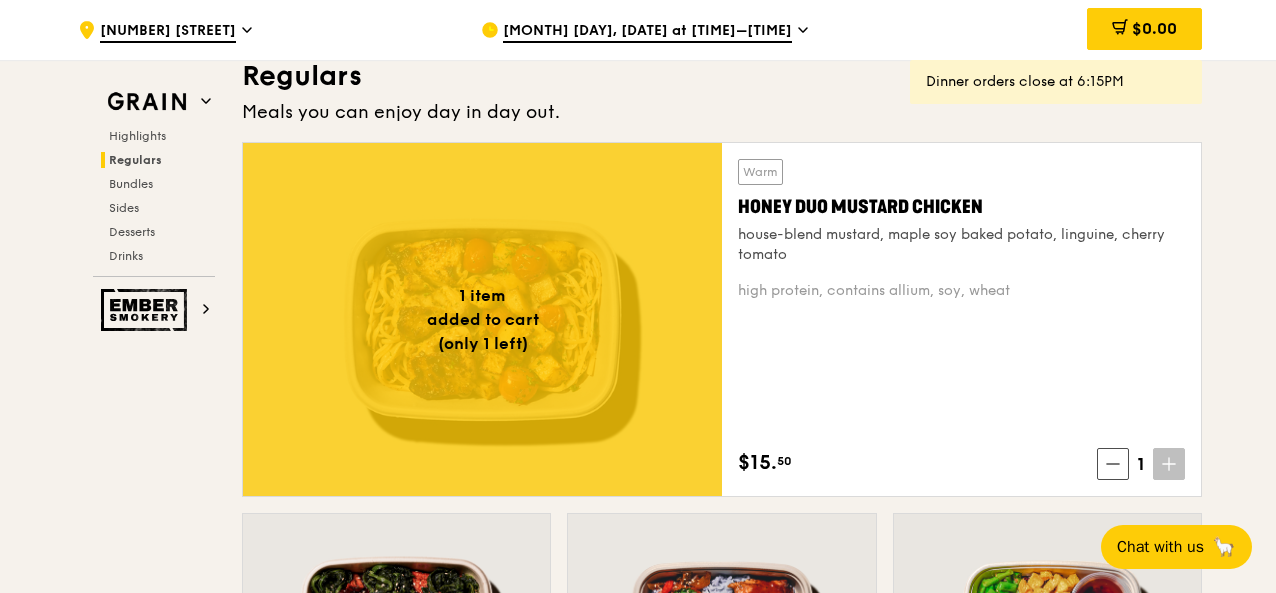 click on "1" at bounding box center (1141, 464) 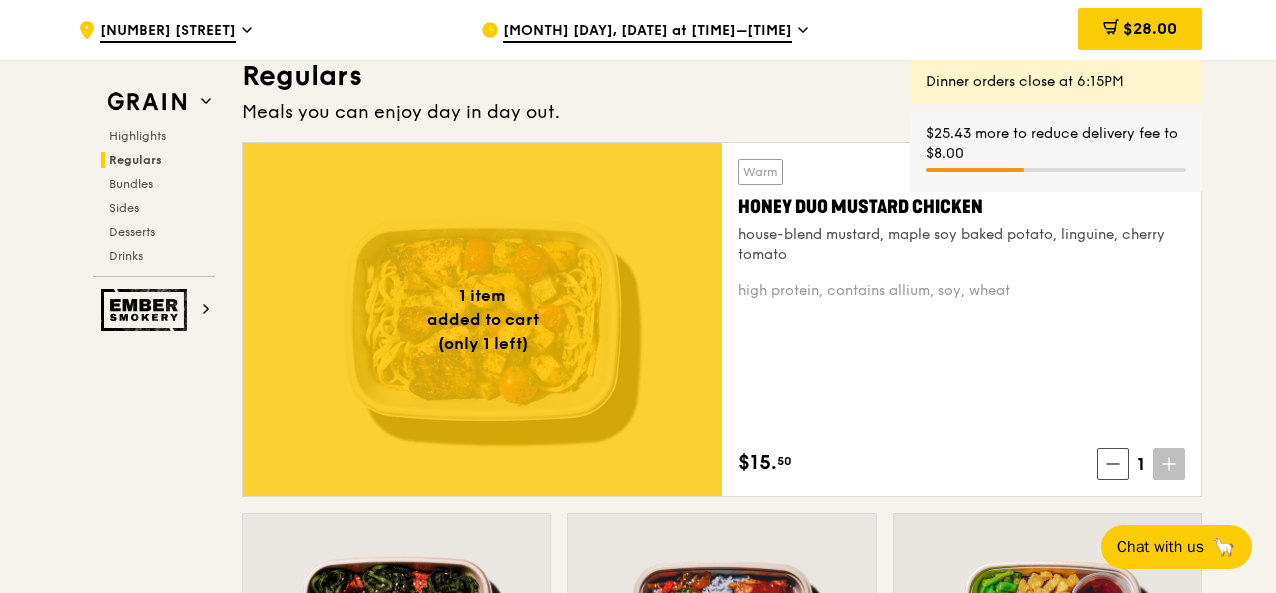 click 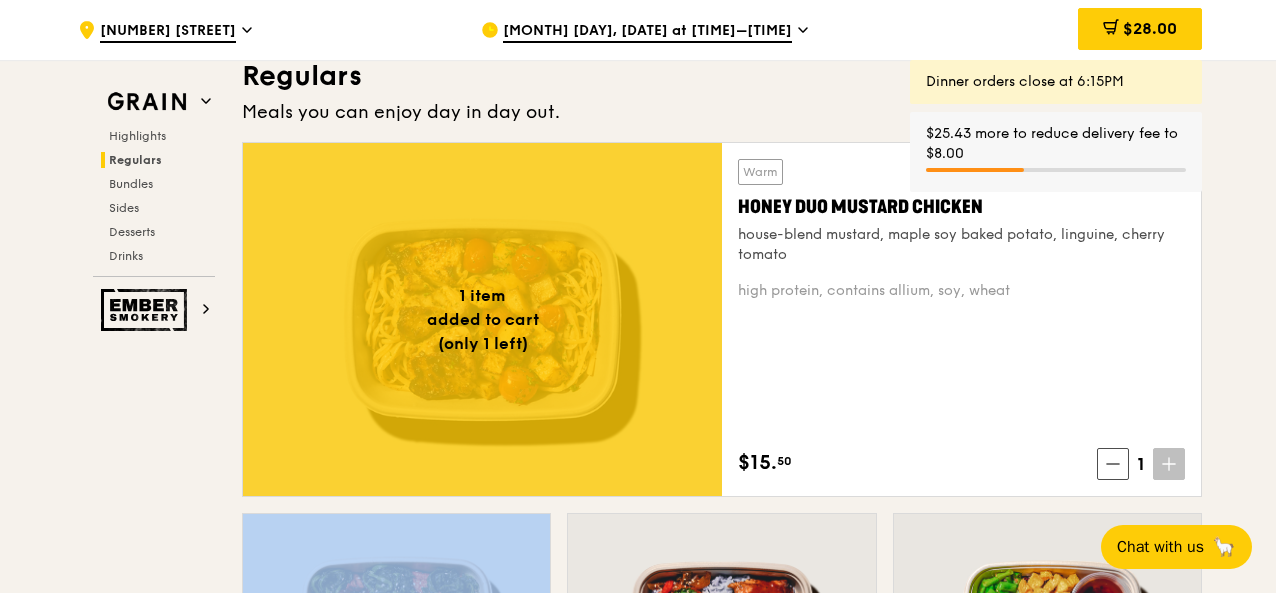 click 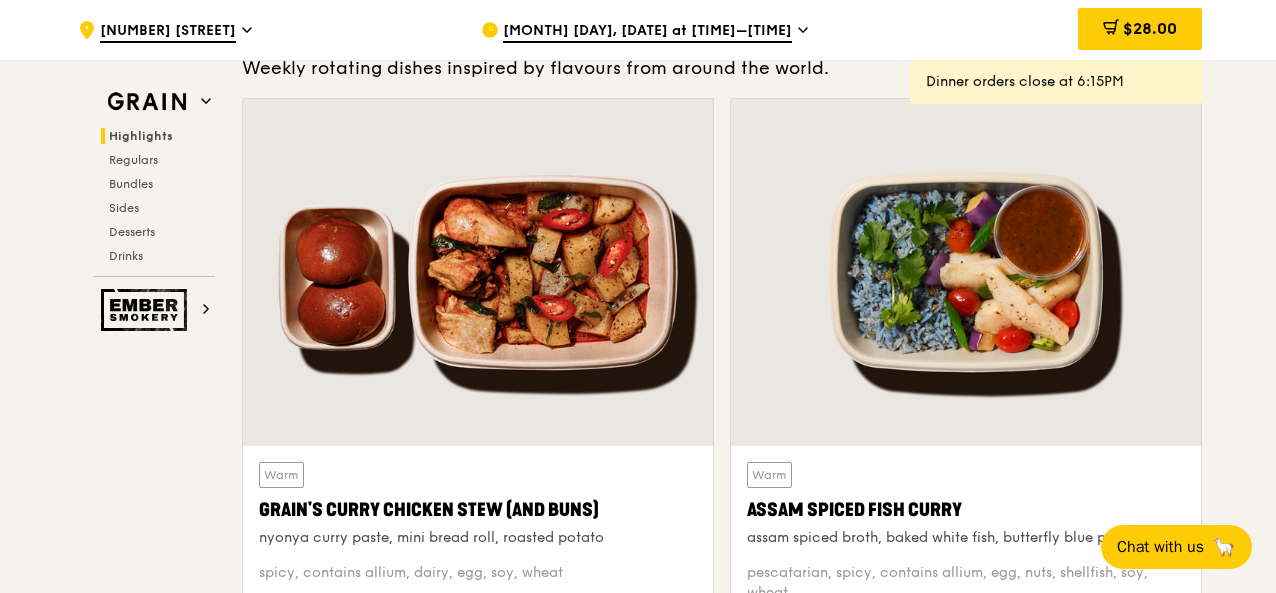 scroll, scrollTop: 0, scrollLeft: 0, axis: both 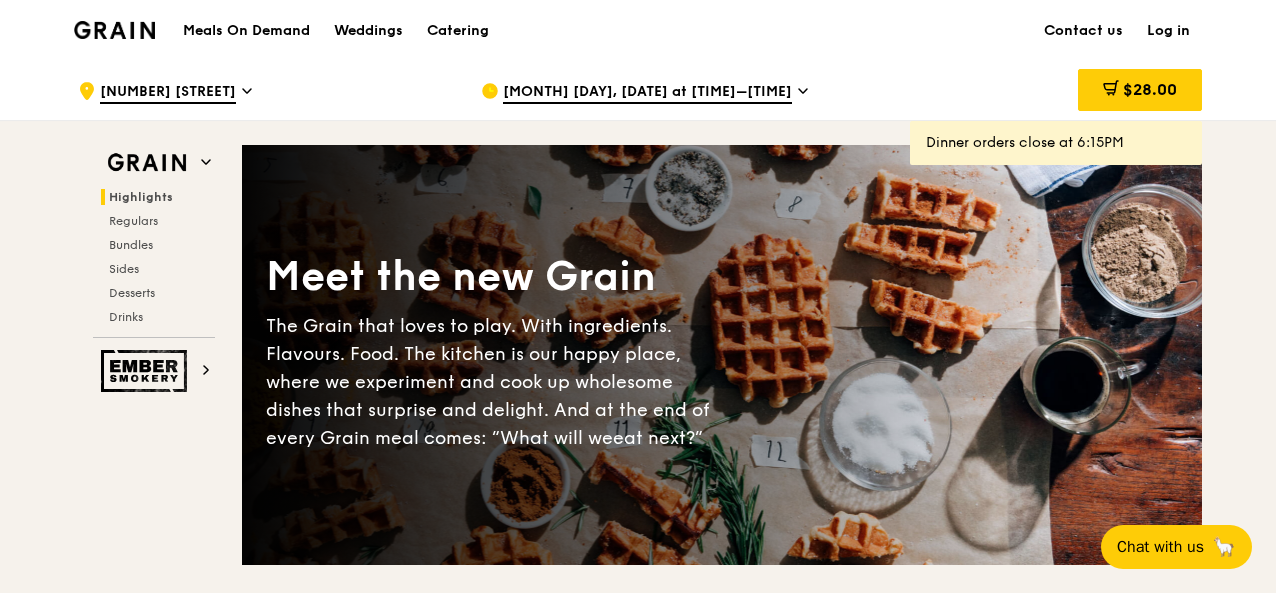 click on "Aug 5, Today at 6:30PM–7:30PM" at bounding box center (647, 93) 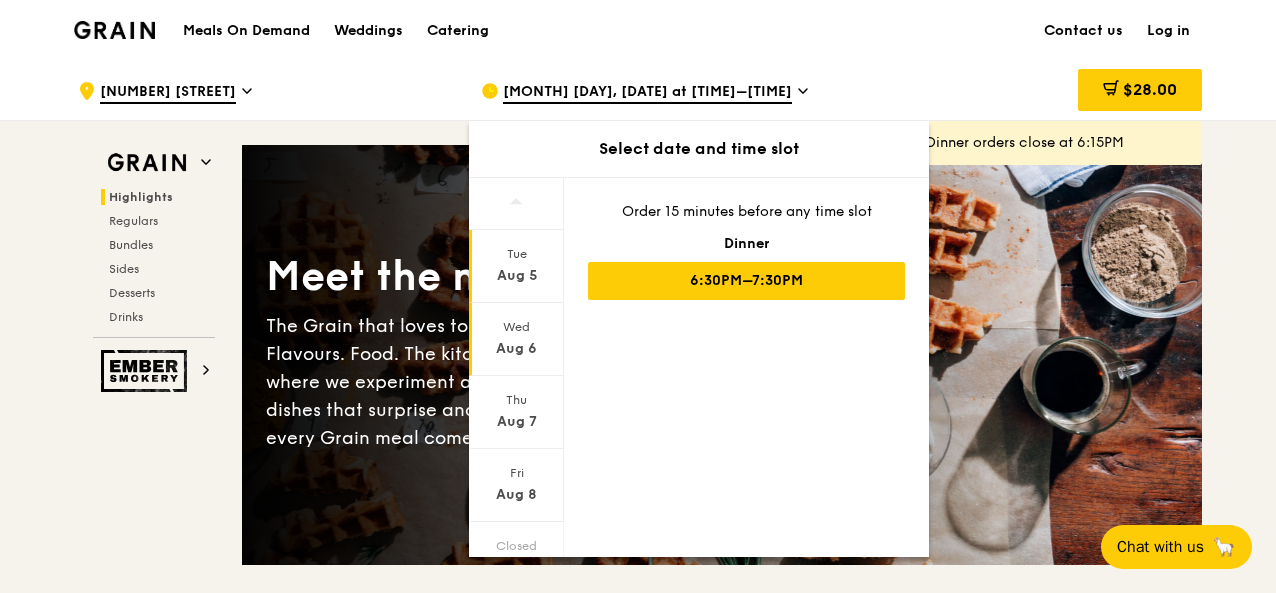 click on "Aug 6" at bounding box center [516, 349] 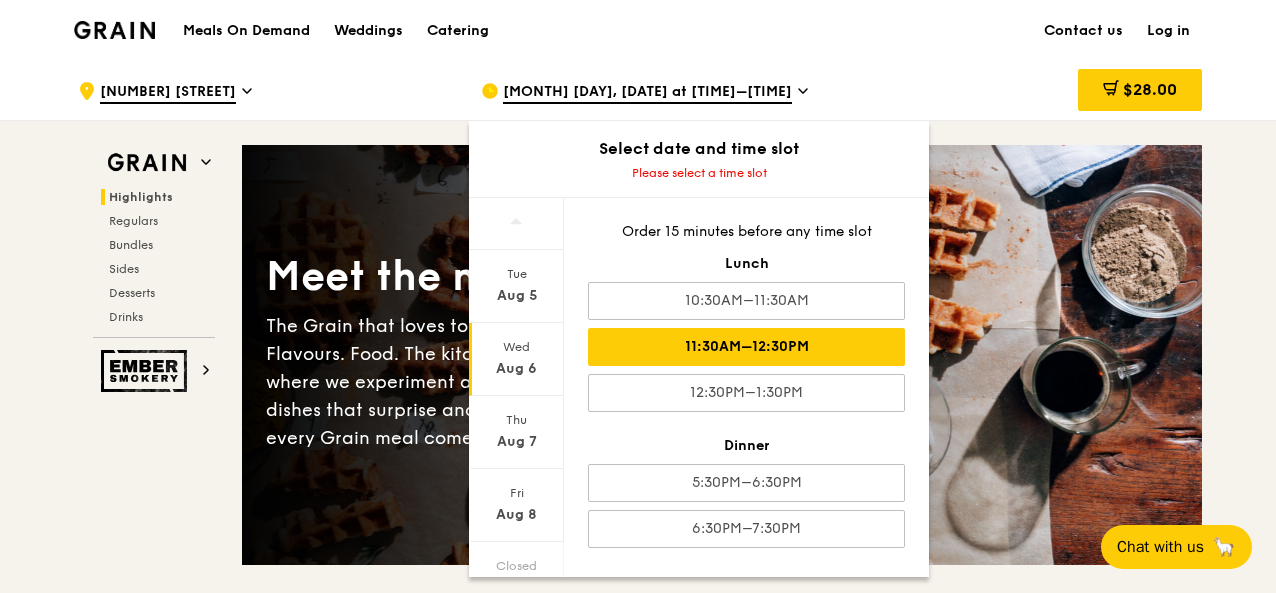 click on "11:30AM–12:30PM" at bounding box center (746, 347) 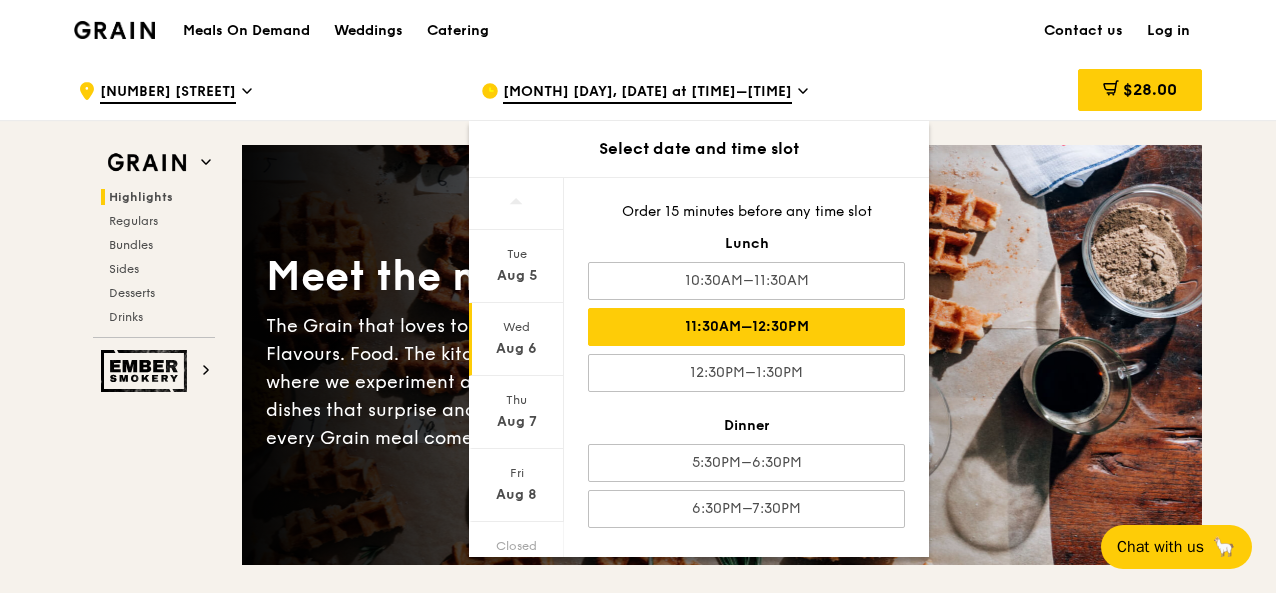 click on ".cls-1 {
fill: none;
stroke: #fff;
stroke-linecap: round;
stroke-linejoin: round;
stroke-width: 1.5px;
}
.cls-2 {
fill: #fecc07;
}
.cls-2, .cls-3 {
stroke-width: 0px;
}
.cls-3 {
fill: #fff;
fill-rule: evenodd;
}
2 Battery Road
Aug 6, Tomorrow at 11:30AM–12:30PM
Select date and time slot
Tue
Aug 5
Wed
Aug 6
Thu
Aug 7
Fri
Aug 8
Closed
Aug 9
Closed
Aug 10
Mon
Aug 11
Order 15 minutes before any time slot Lunch
10:30AM–11:30AM
11:30AM–12:30PM
12:30PM–1:30PM
Dinner
5:30PM–6:30PM
6:30PM–7:30PM
$28.00
1
Grain
Highlights
1 item" at bounding box center [638, 4277] 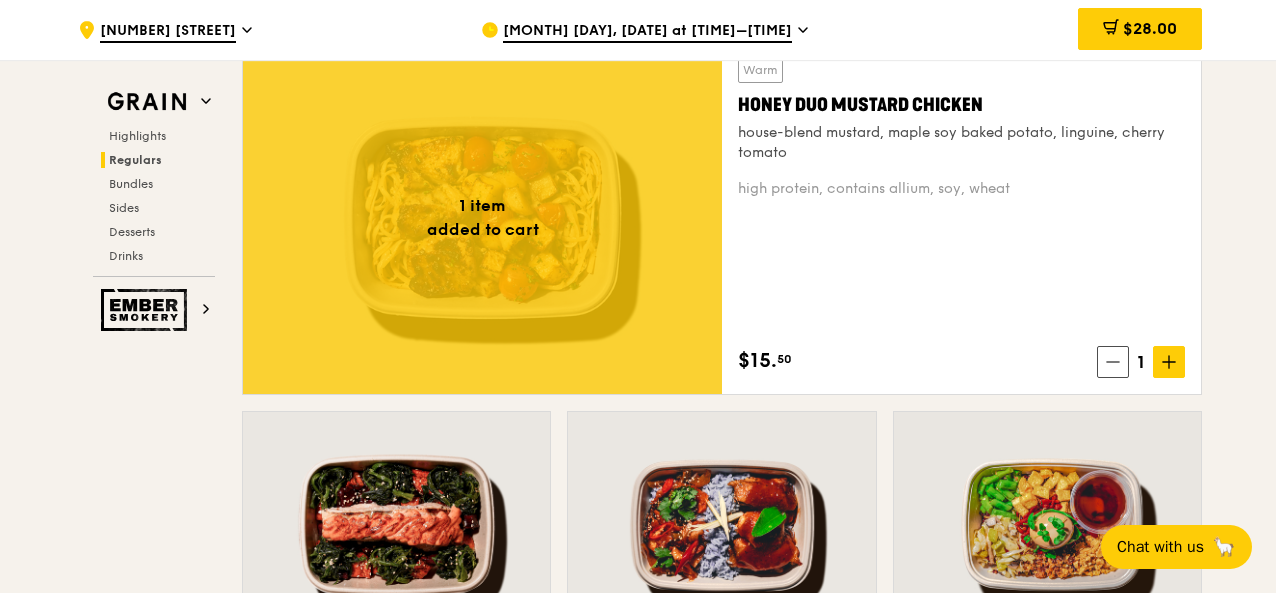scroll, scrollTop: 1439, scrollLeft: 0, axis: vertical 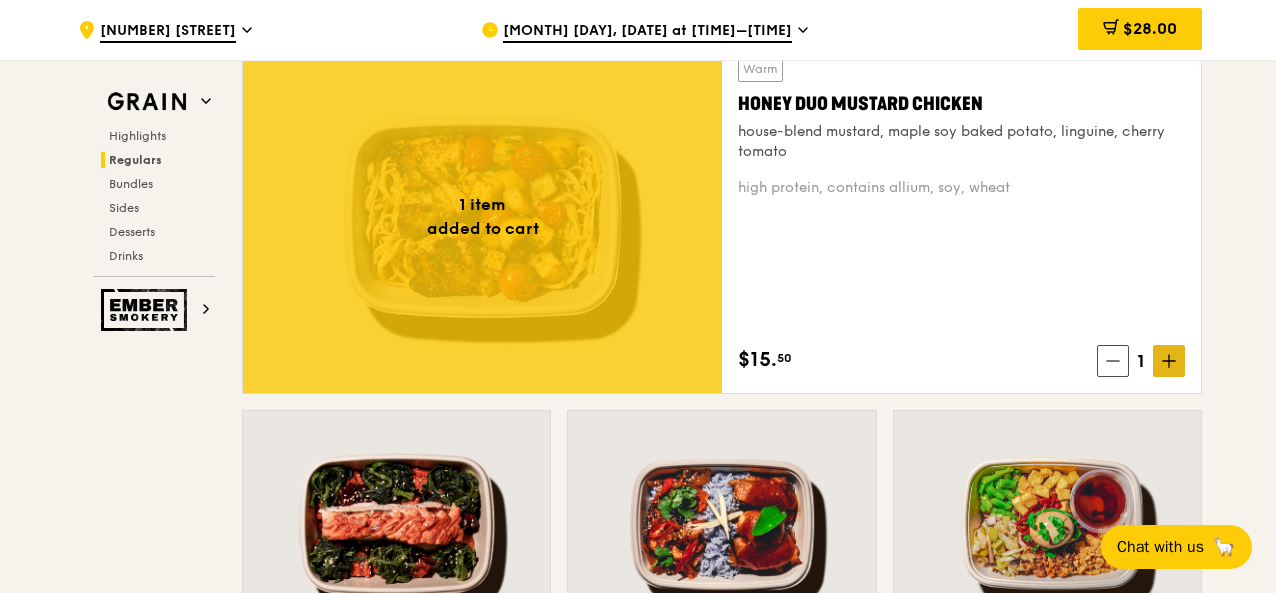 click at bounding box center (1169, 361) 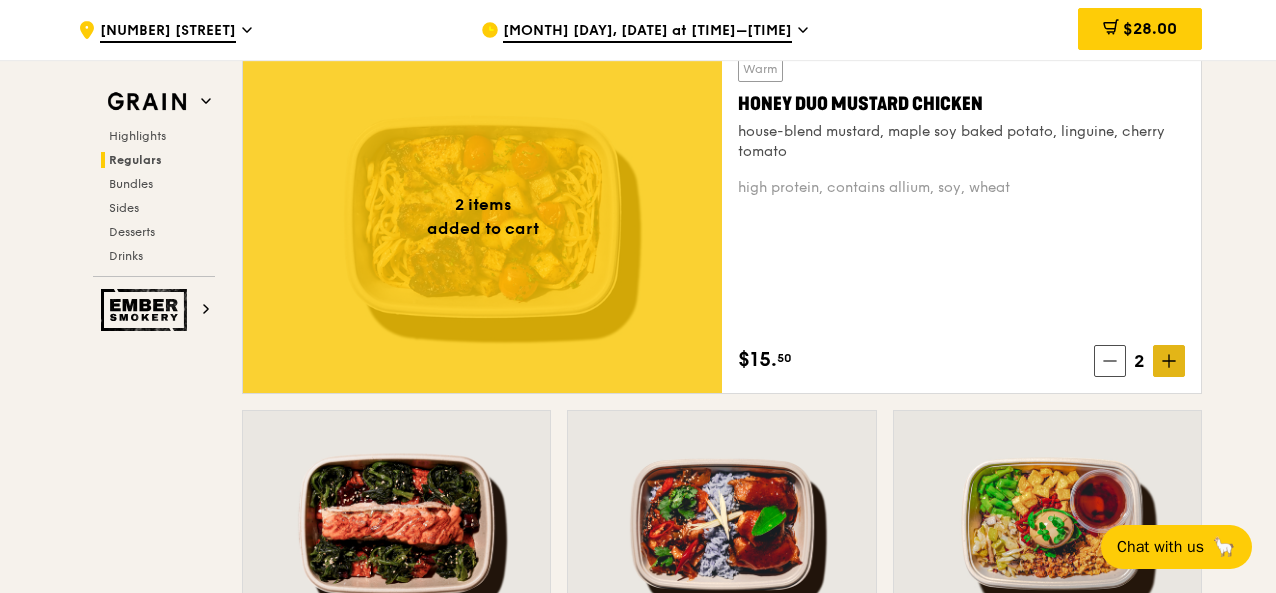 click at bounding box center (1169, 361) 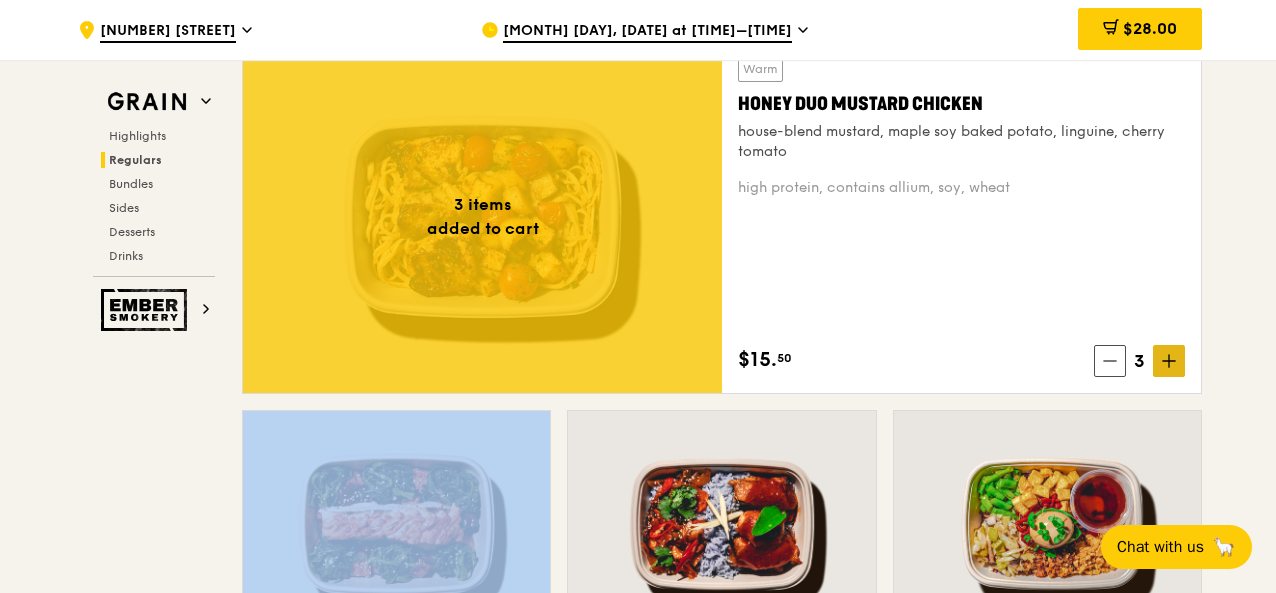 click at bounding box center [1169, 361] 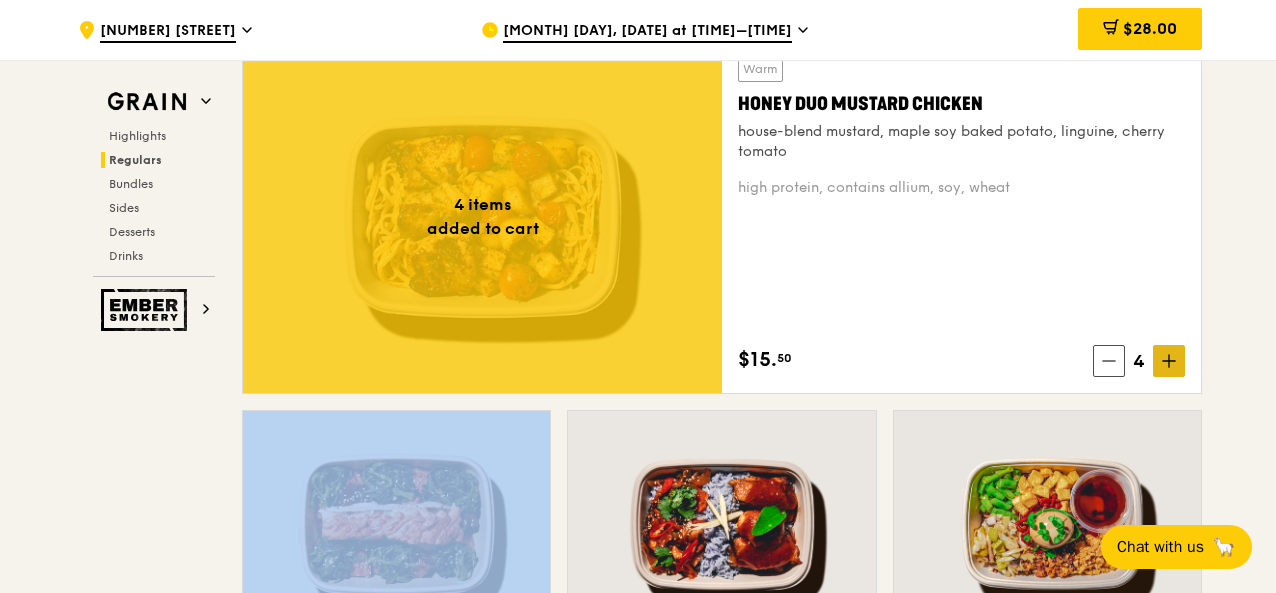 click at bounding box center [1169, 361] 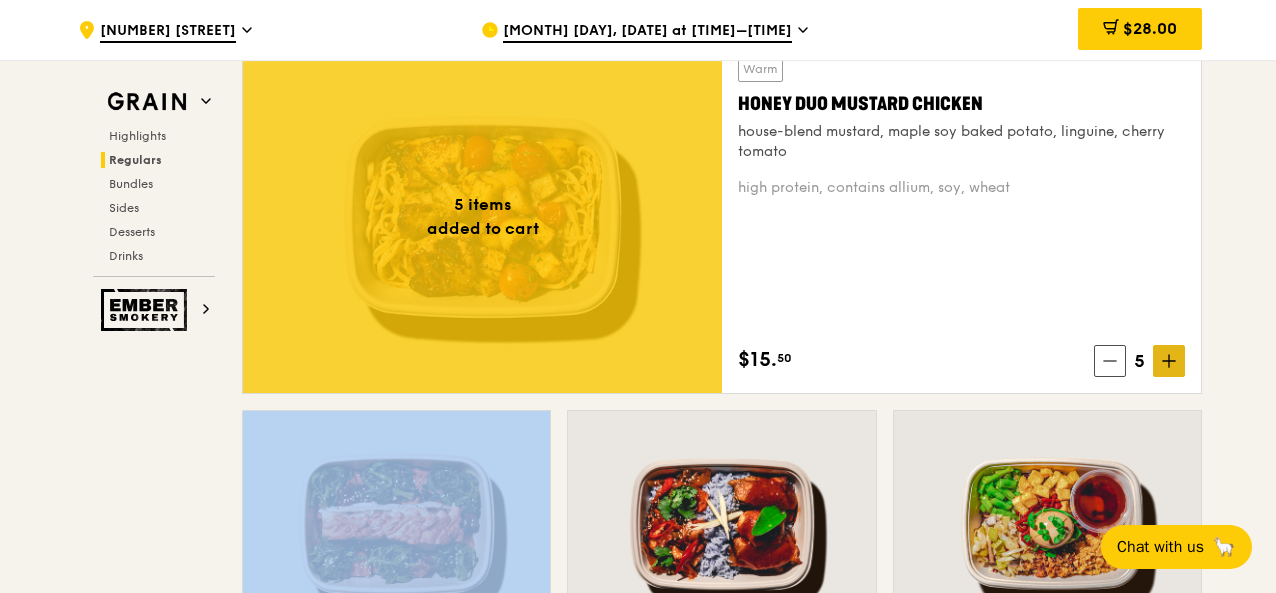click at bounding box center [1169, 361] 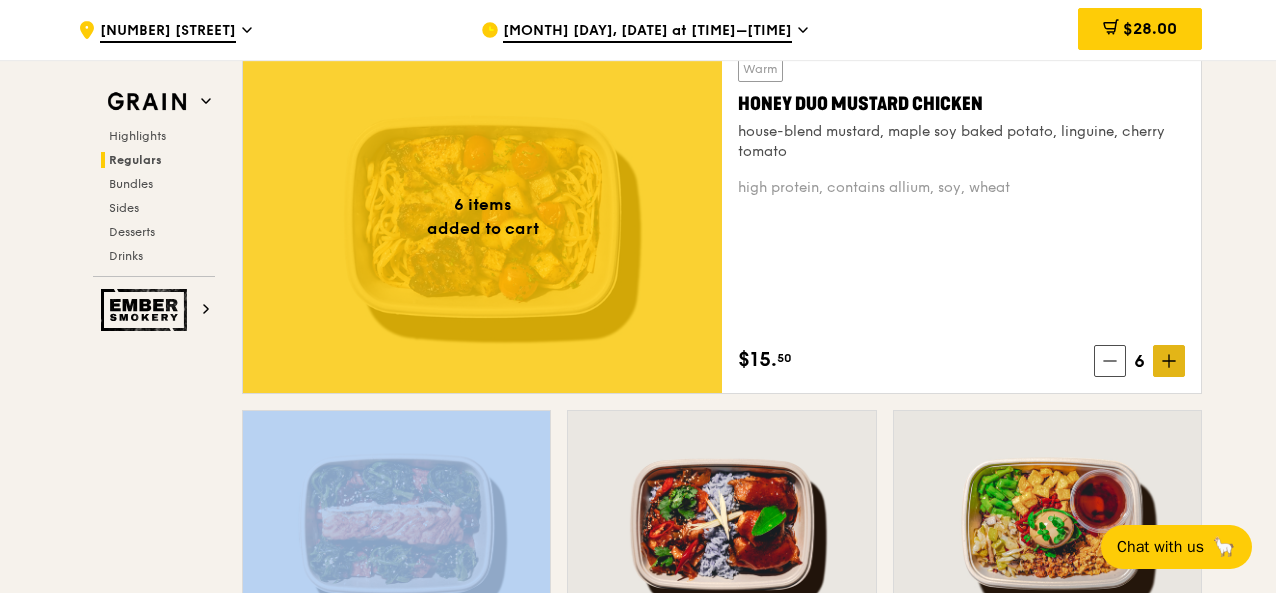 click at bounding box center [1169, 361] 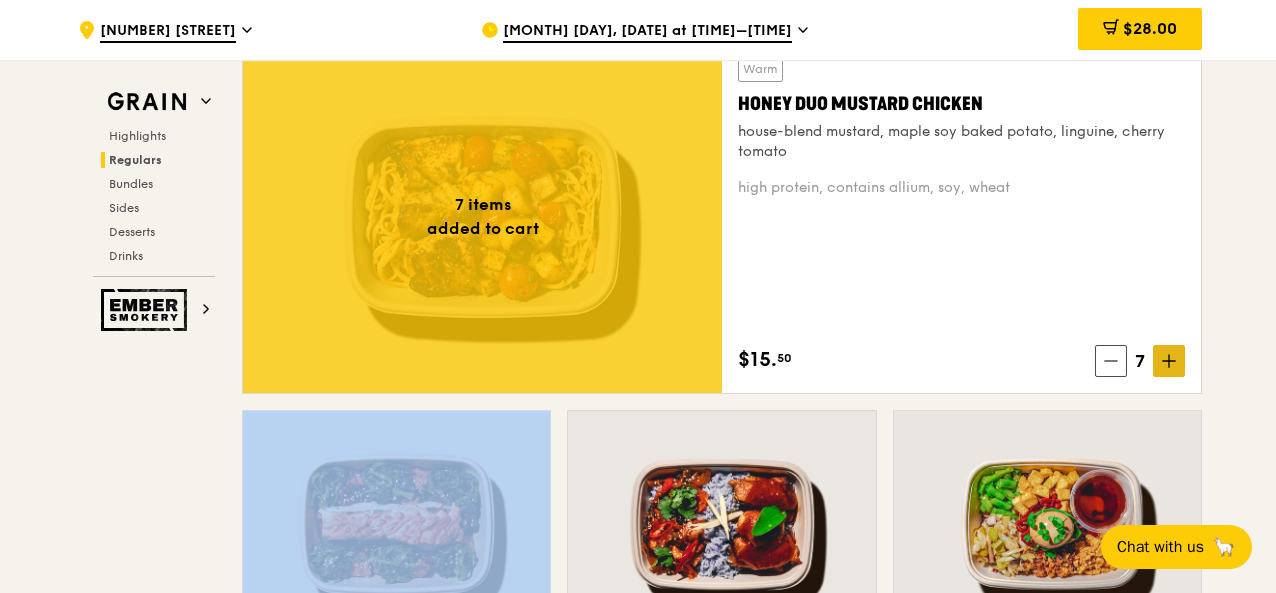 click at bounding box center (1169, 361) 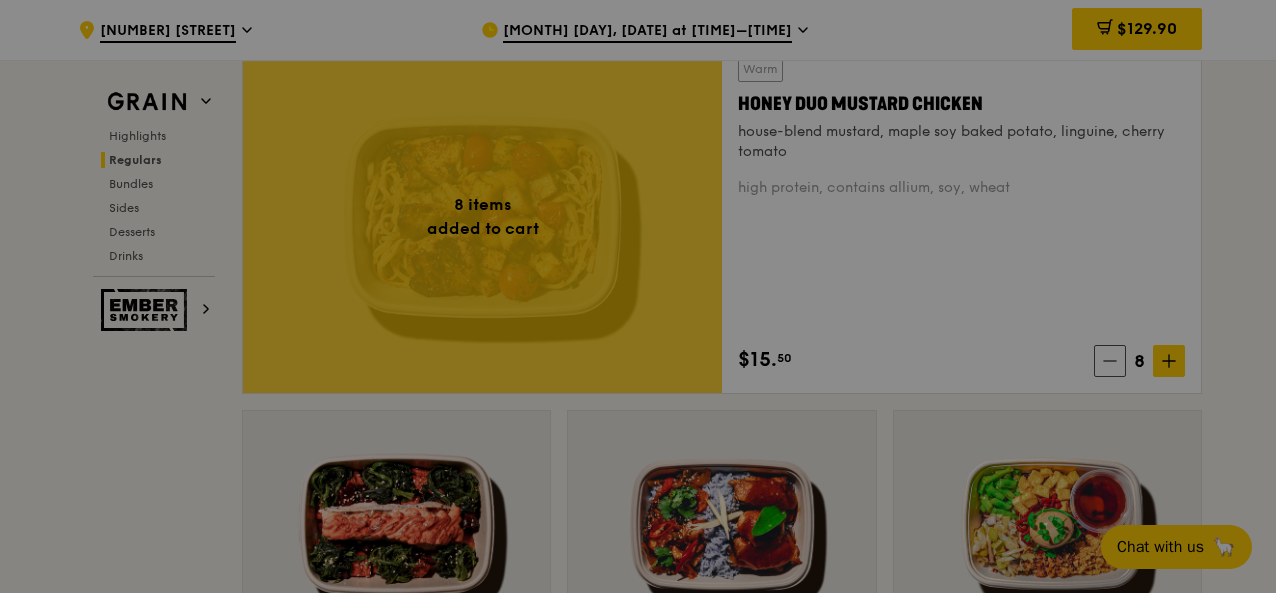 click at bounding box center [638, 296] 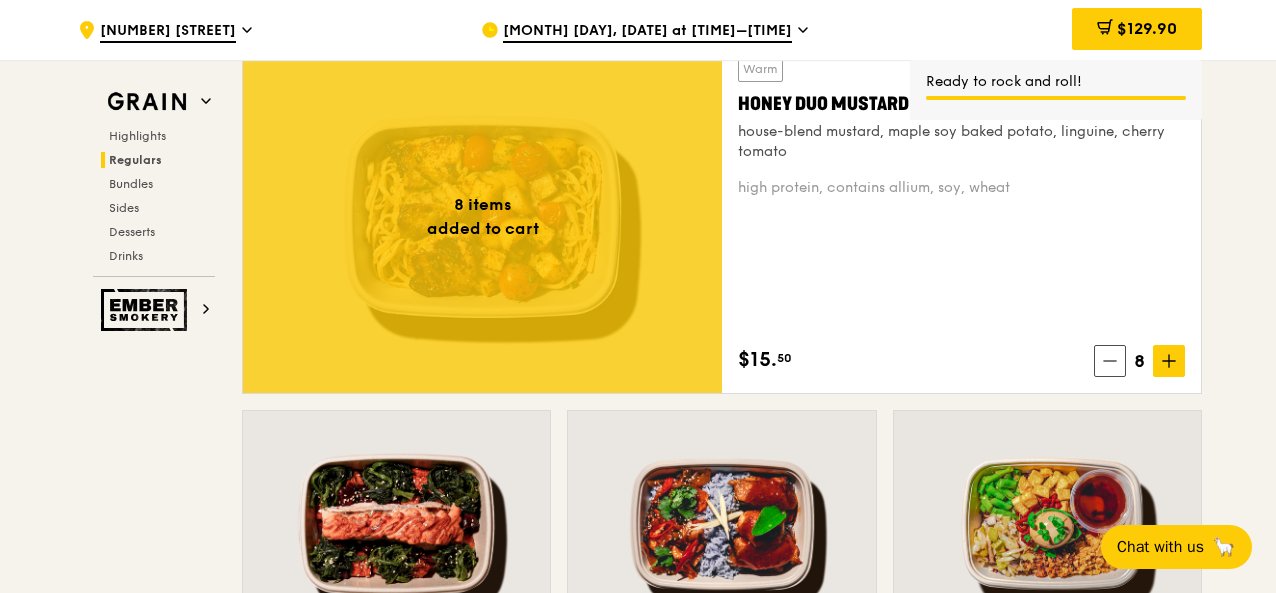 click at bounding box center (1110, 361) 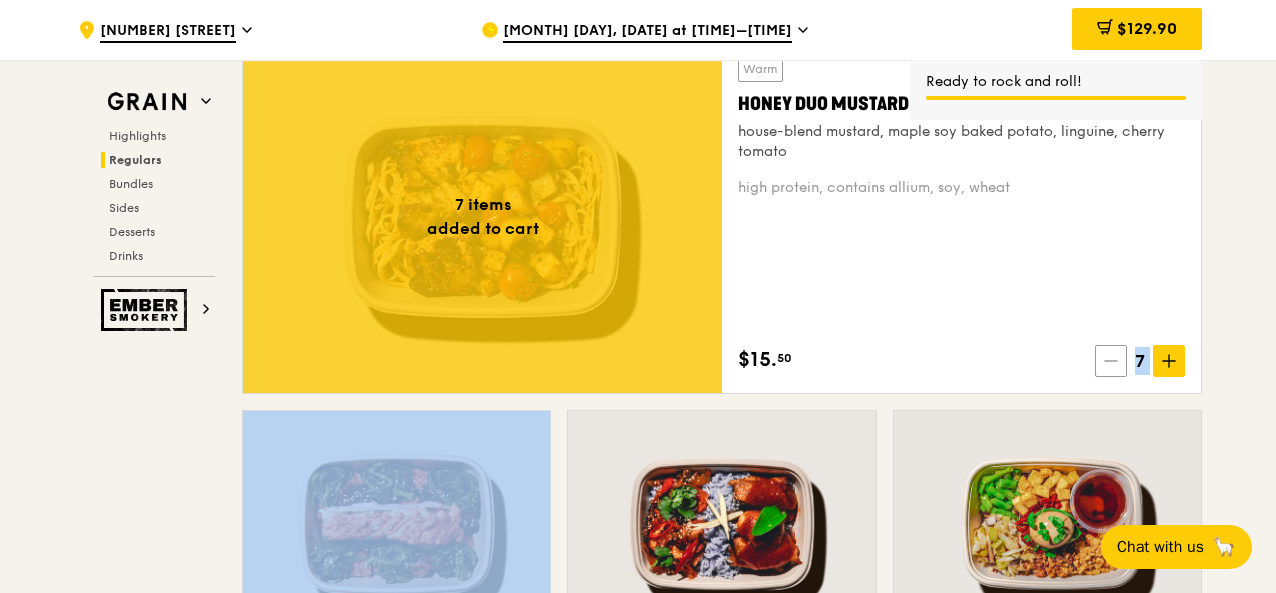 click at bounding box center [1111, 361] 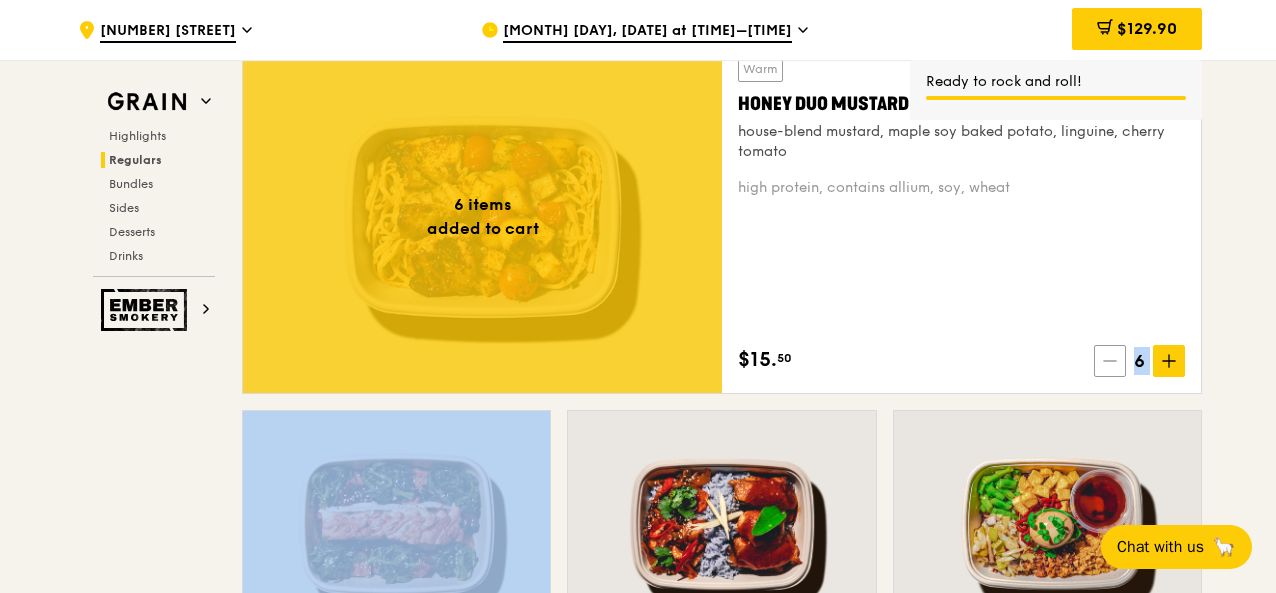 click at bounding box center [1110, 361] 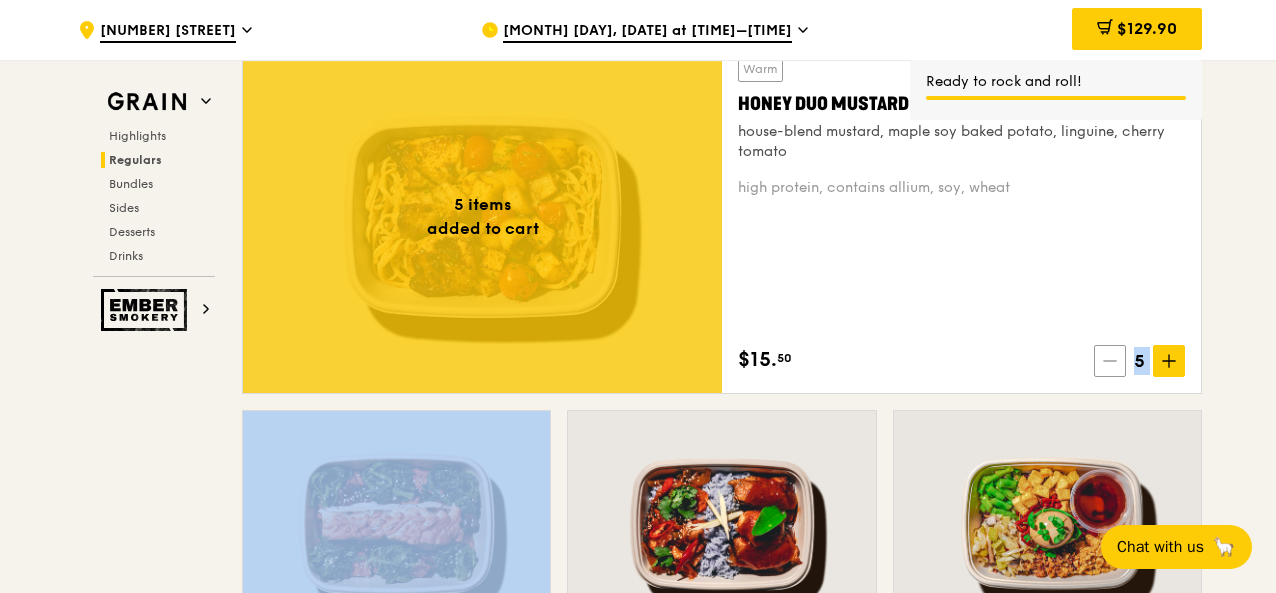 click at bounding box center (1110, 361) 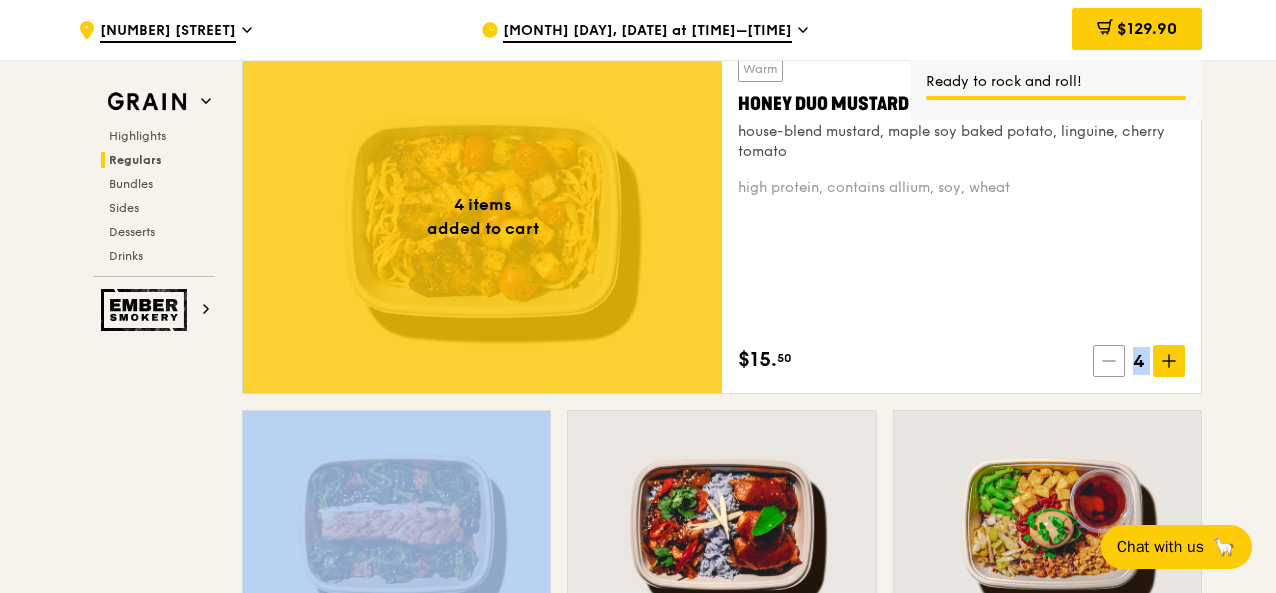 click at bounding box center (1109, 361) 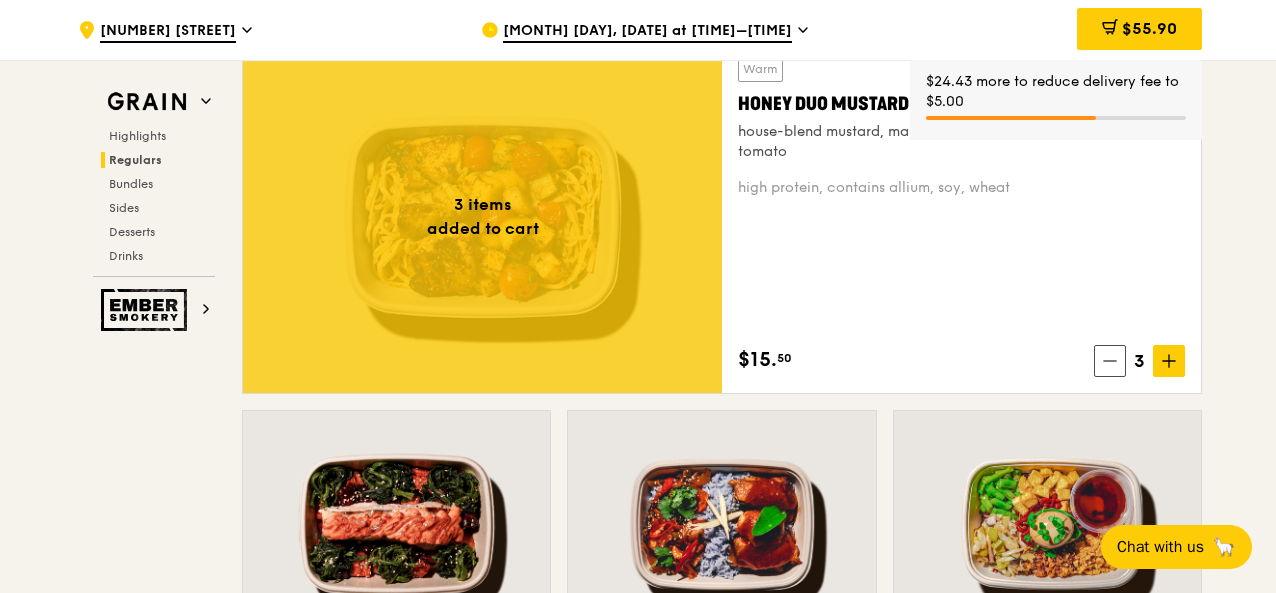 click 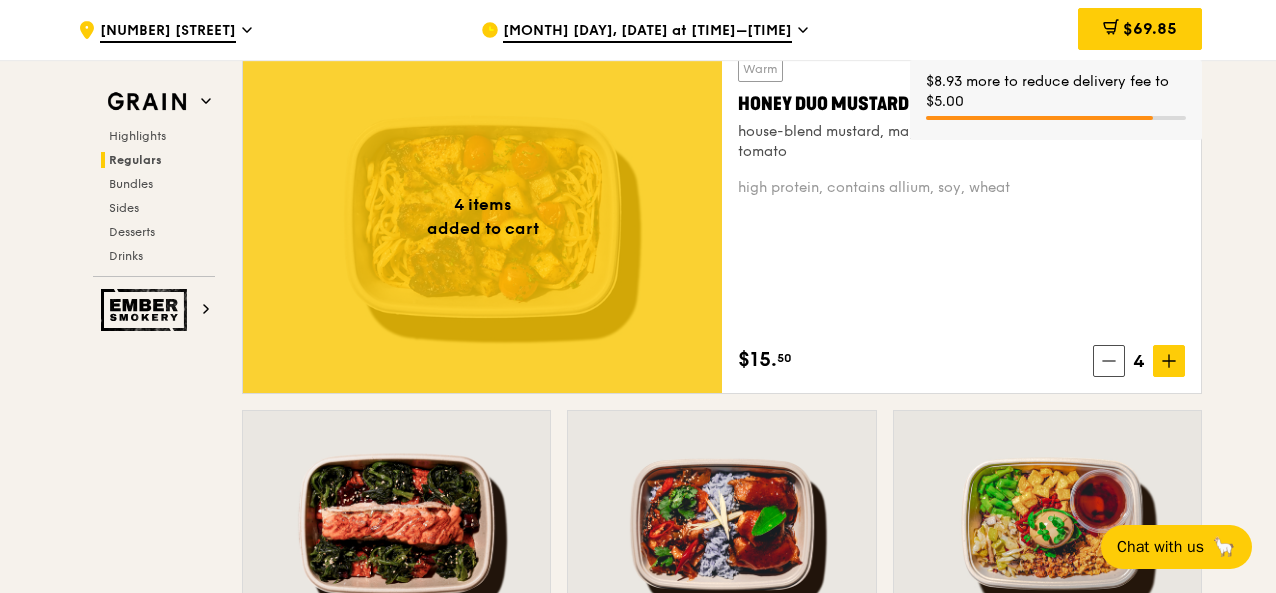 click 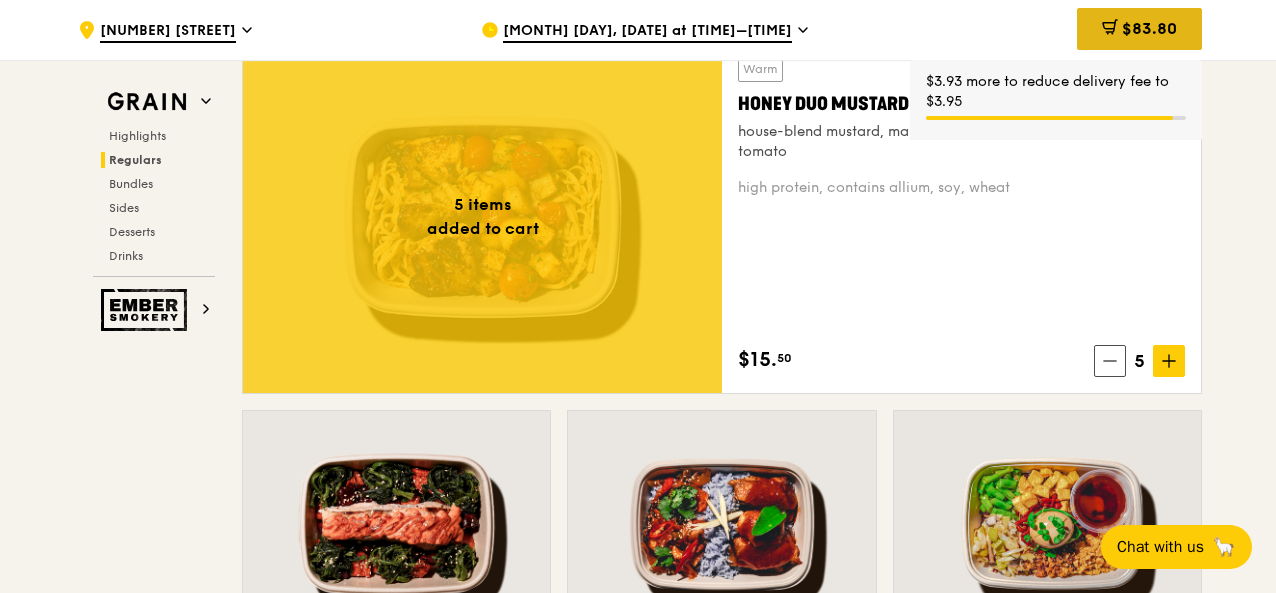 click on "$83.80" at bounding box center [1149, 28] 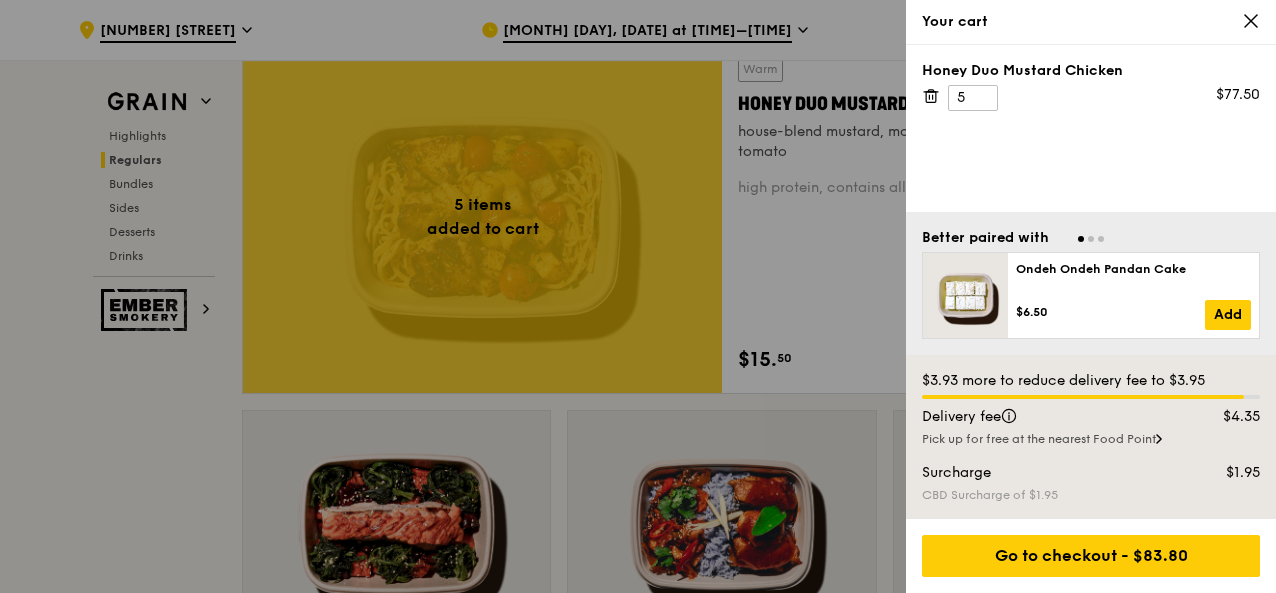 click on "Your cart" at bounding box center [1091, 22] 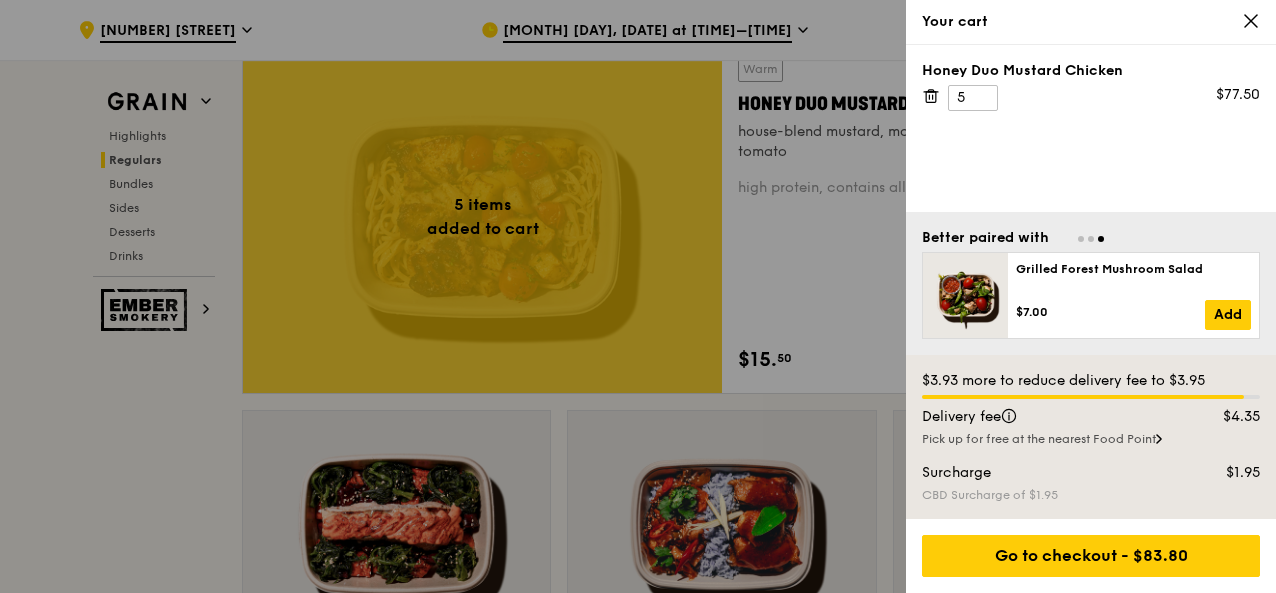 click 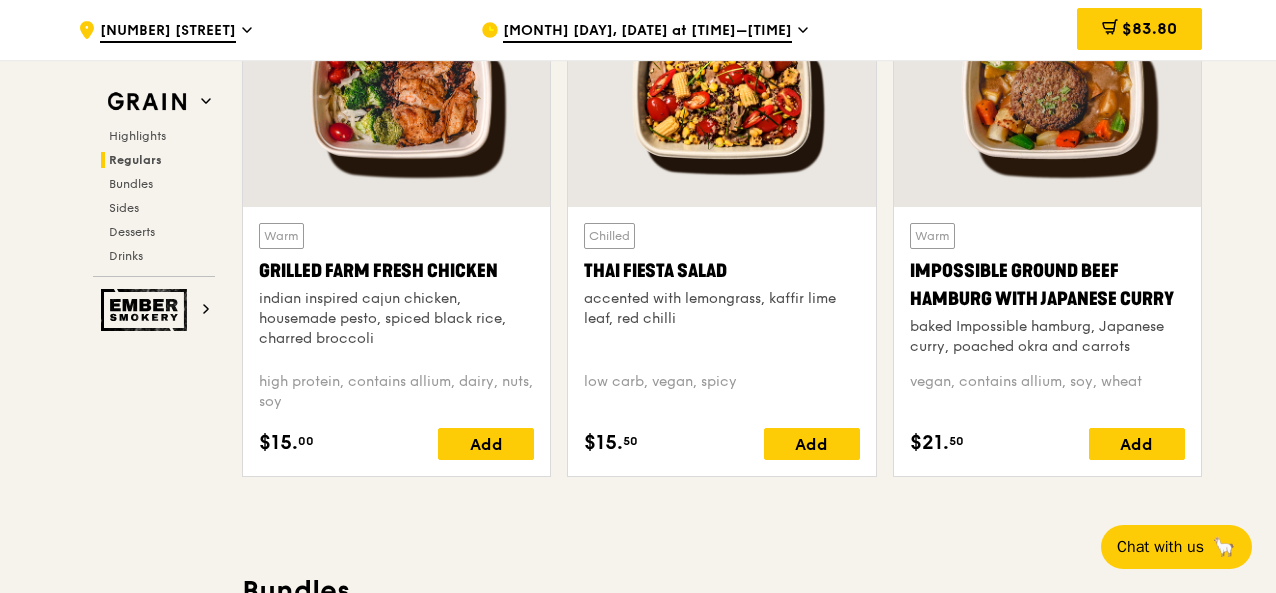 scroll, scrollTop: 2386, scrollLeft: 0, axis: vertical 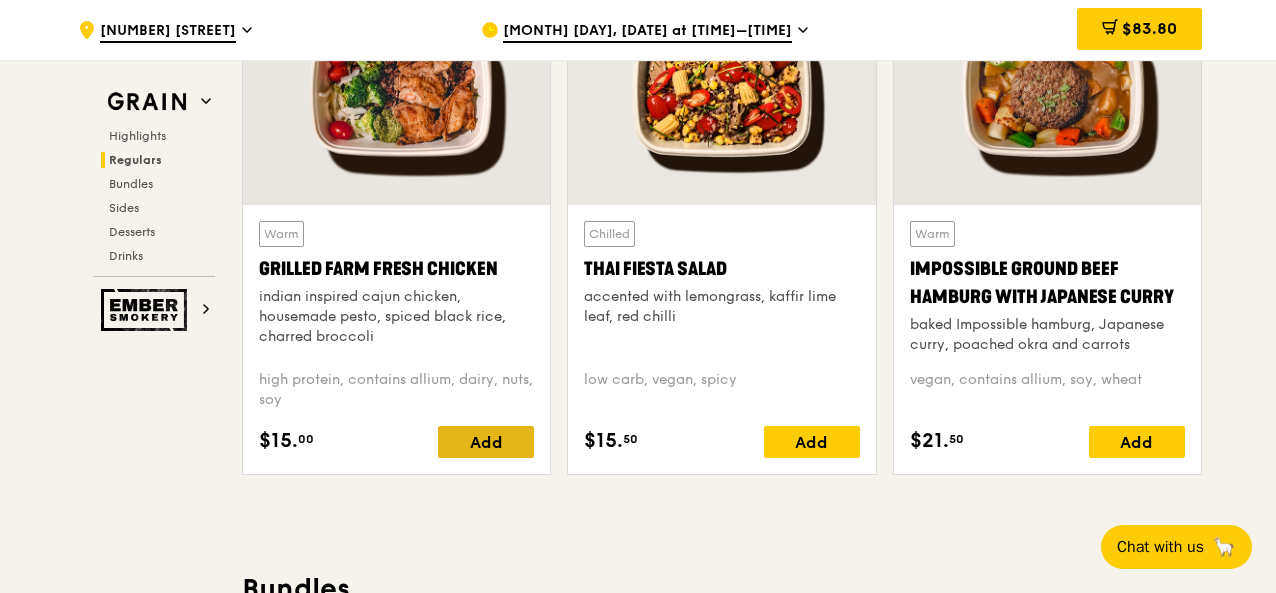 click on "Add" at bounding box center [486, 442] 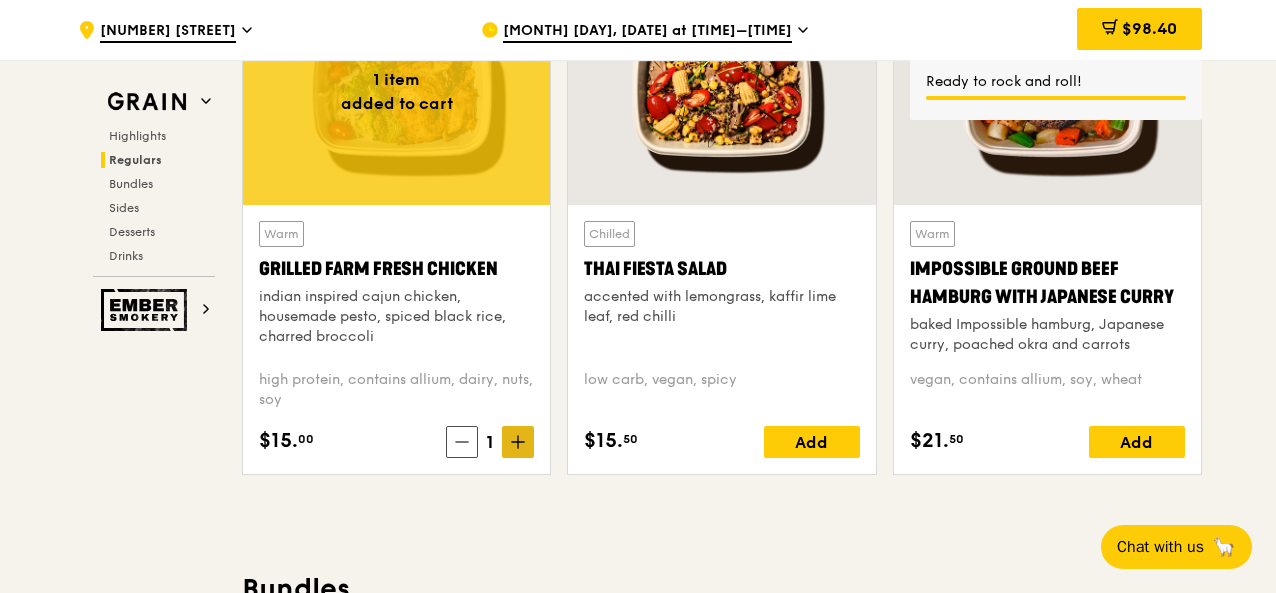 click 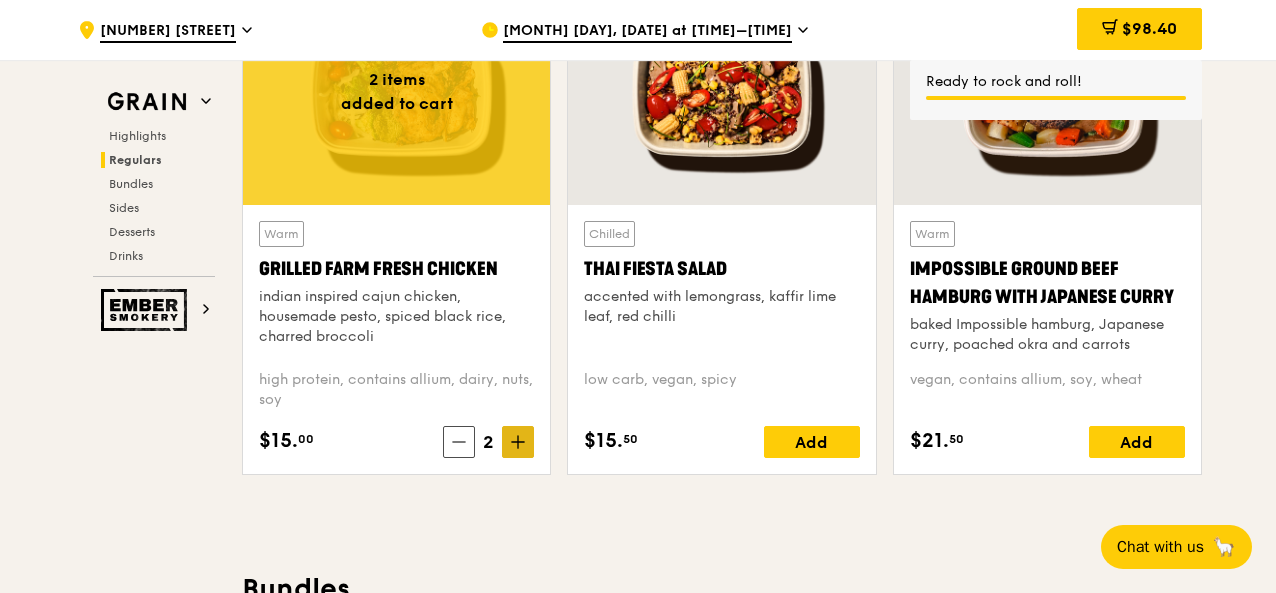 click 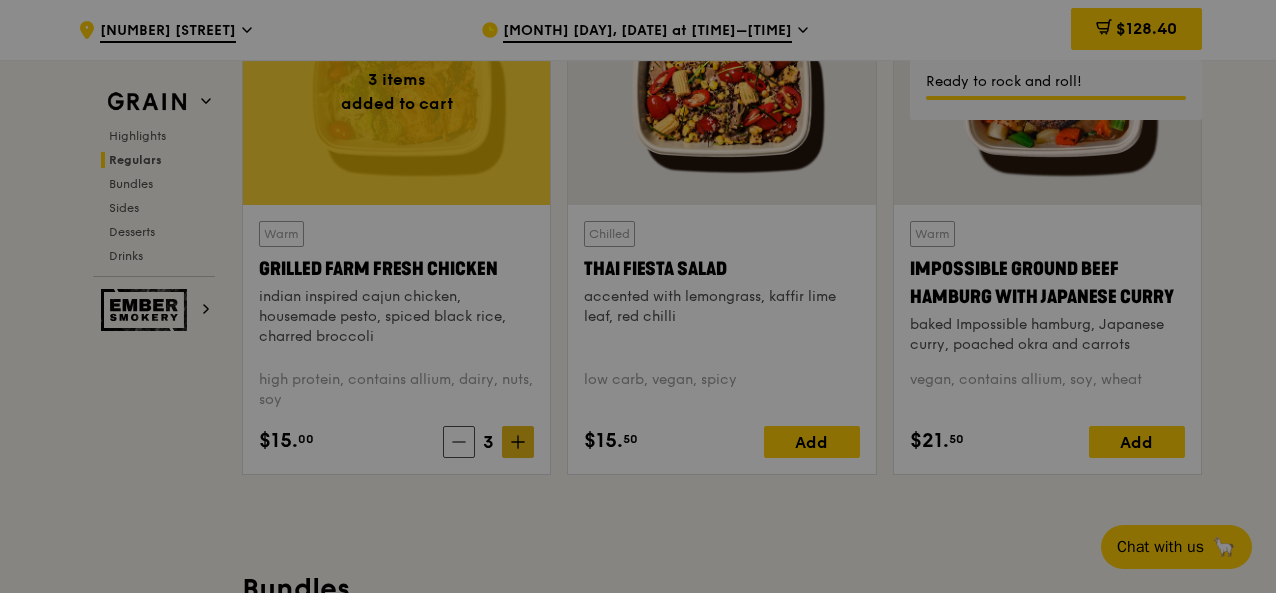 click at bounding box center (638, 296) 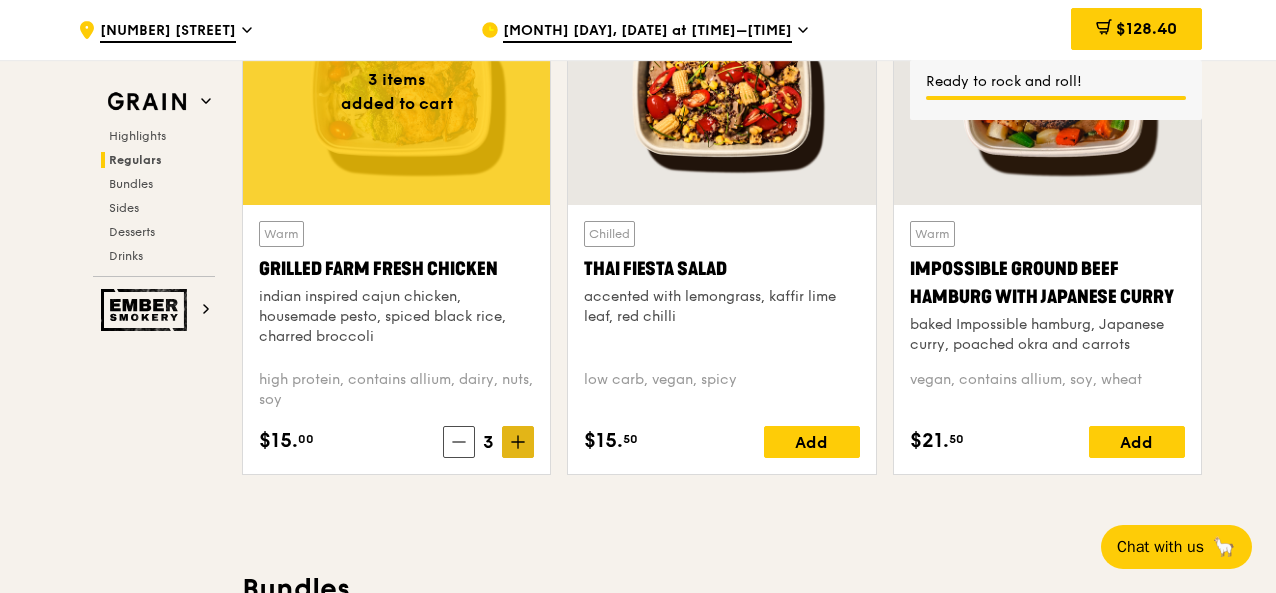 click 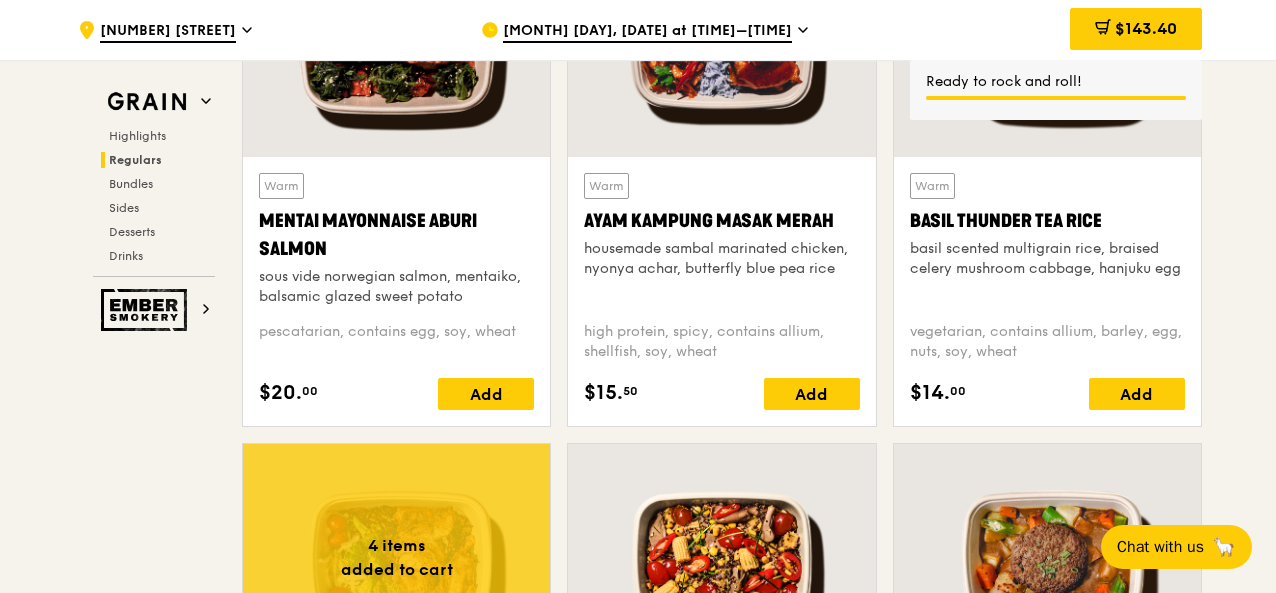 scroll, scrollTop: 1931, scrollLeft: 0, axis: vertical 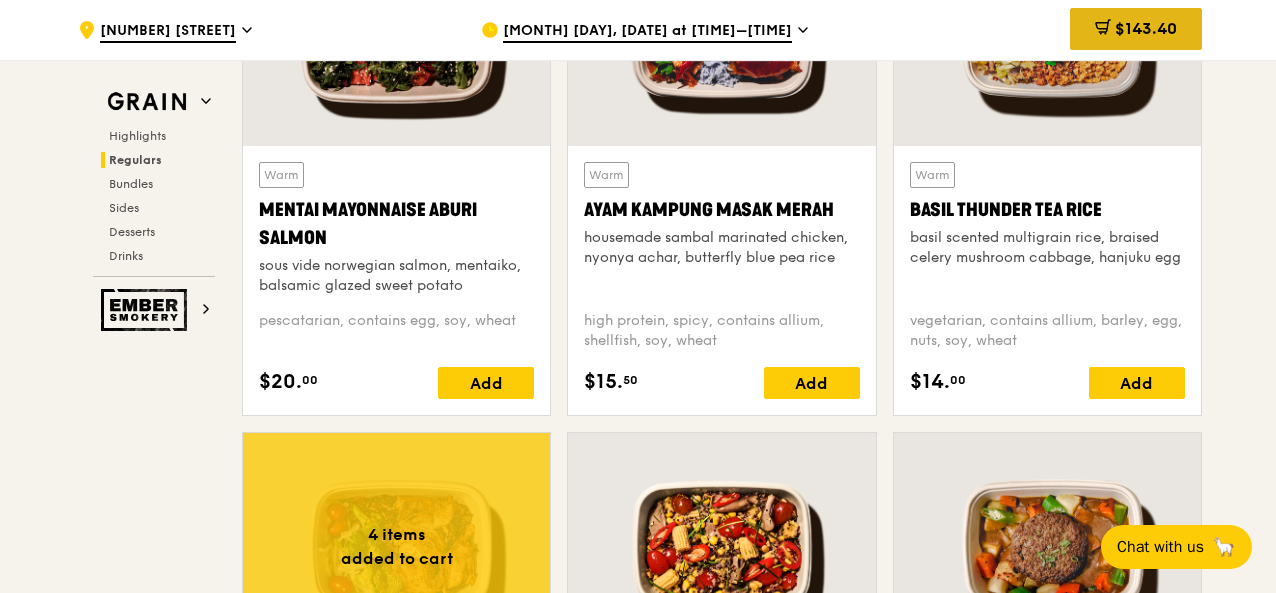 click on "$143.40" at bounding box center [1146, 28] 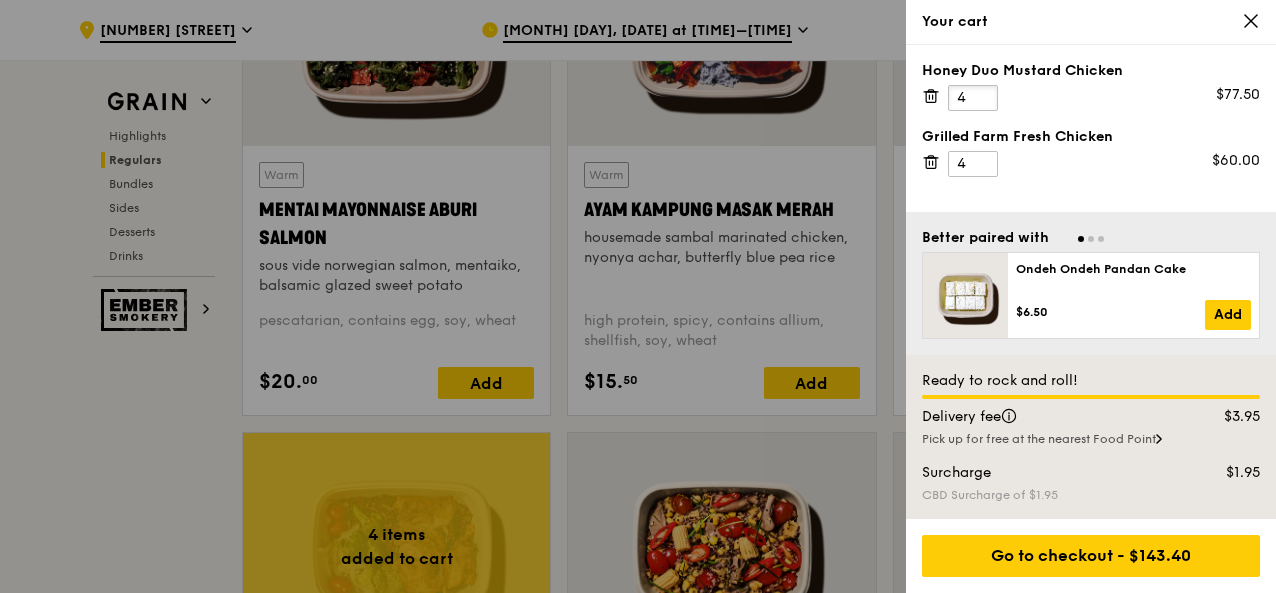 click on "4" at bounding box center (973, 98) 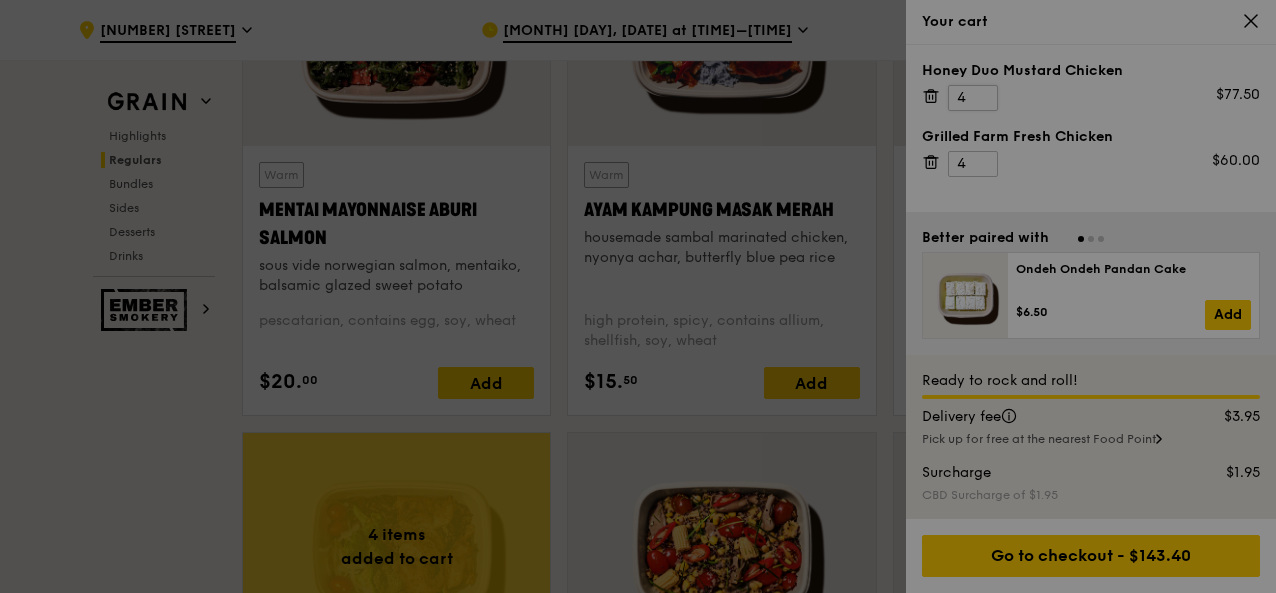 click at bounding box center (638, 296) 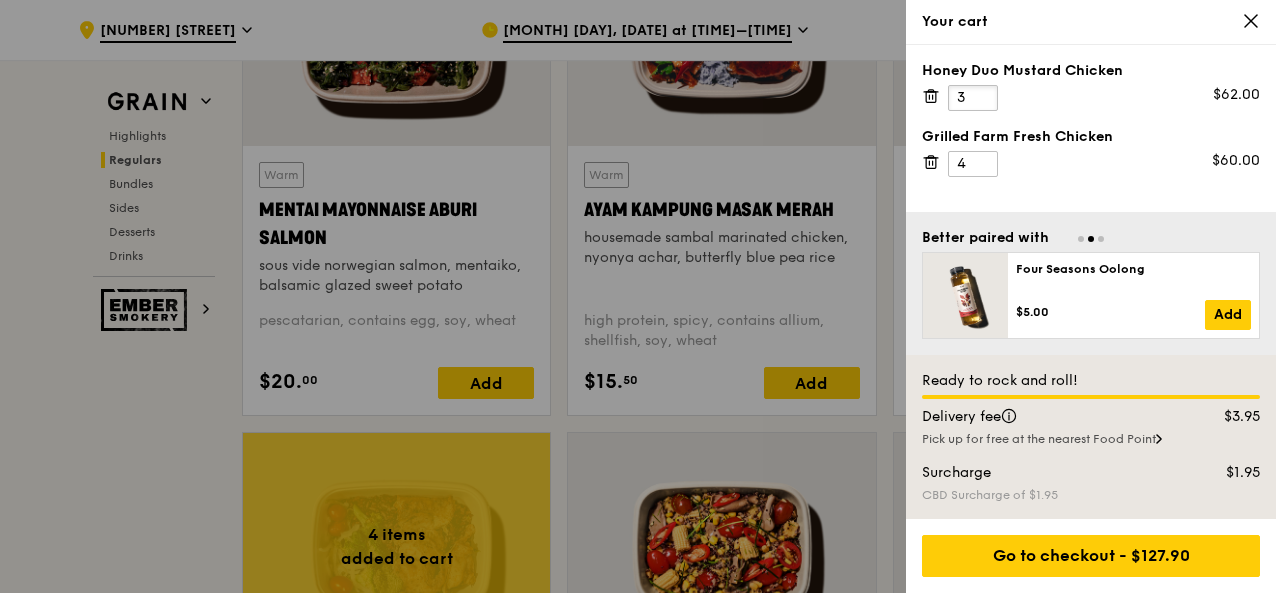 type on "3" 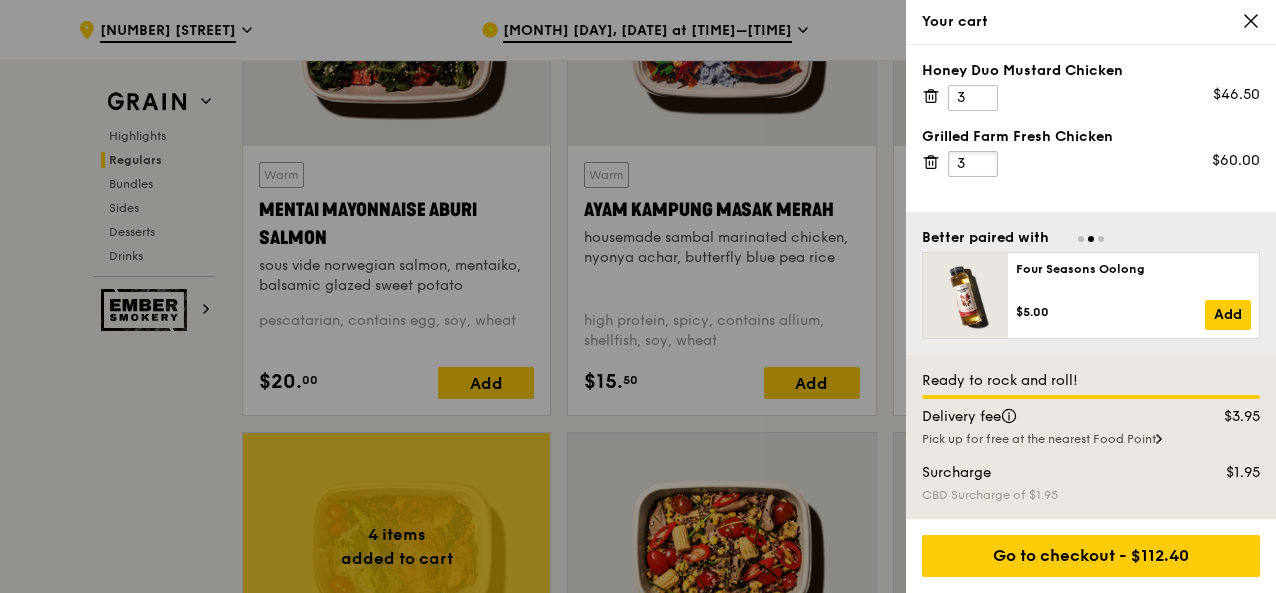 type on "3" 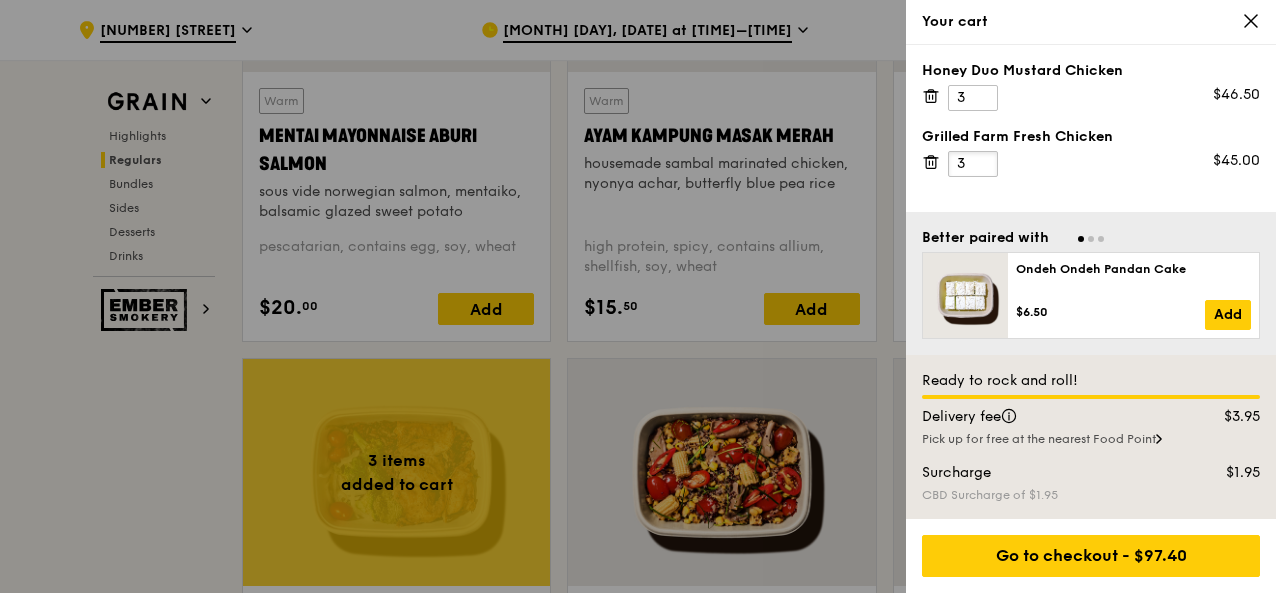 scroll, scrollTop: 2020, scrollLeft: 0, axis: vertical 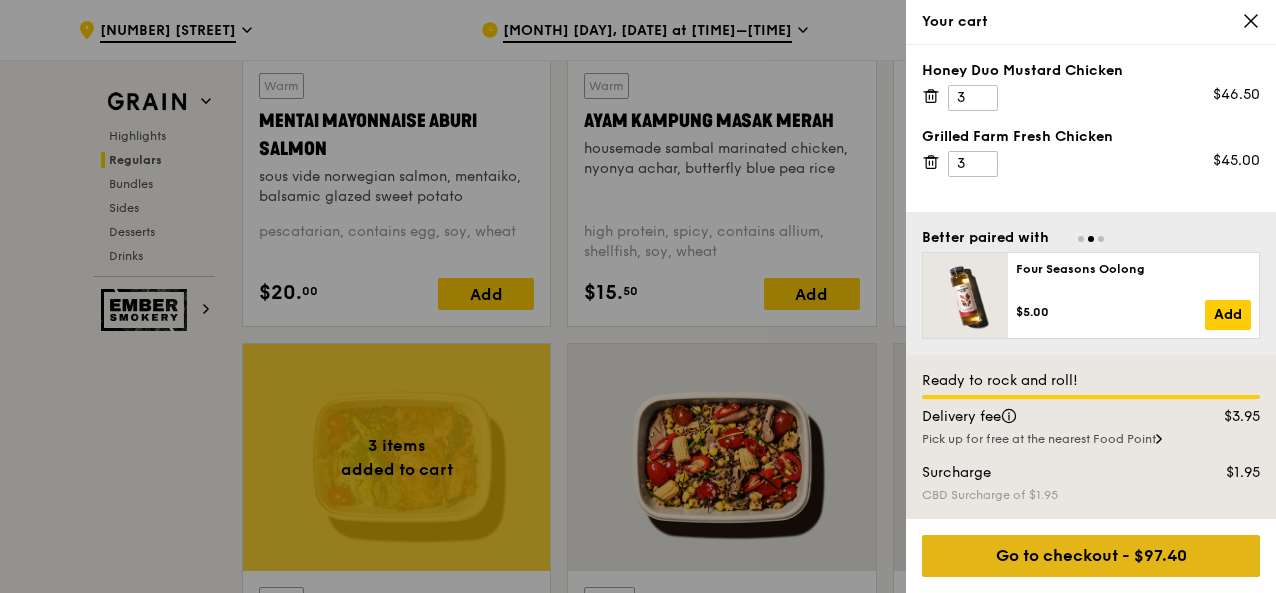 click on "Go to checkout - $97.40" at bounding box center (1091, 556) 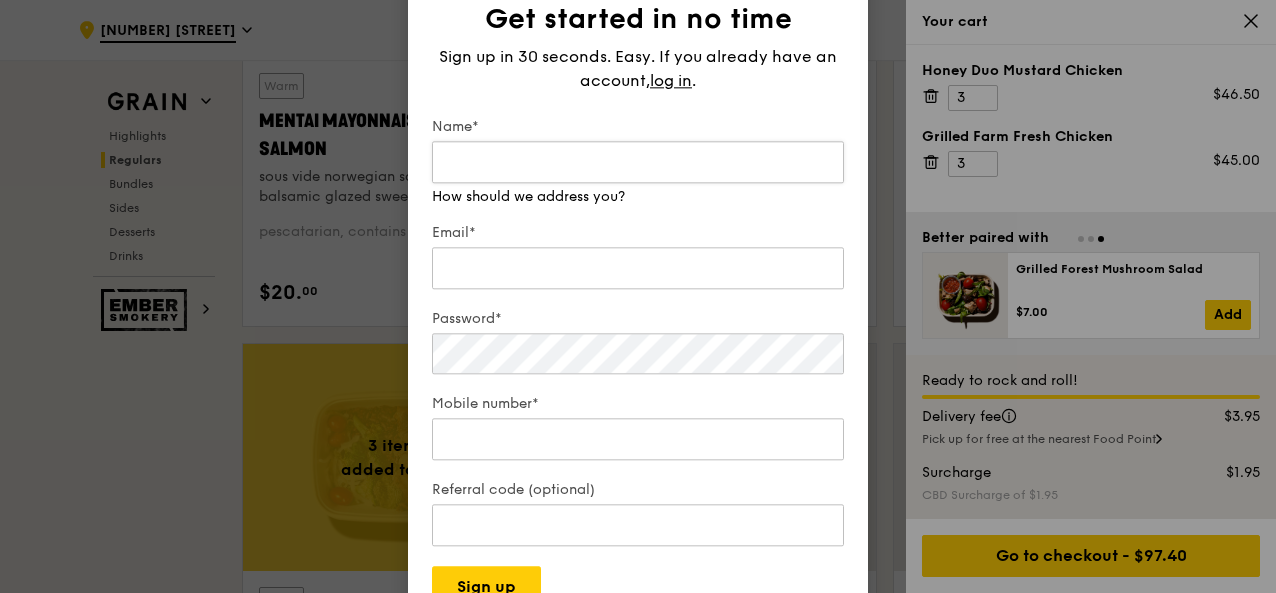 click on "Name*" at bounding box center (638, 162) 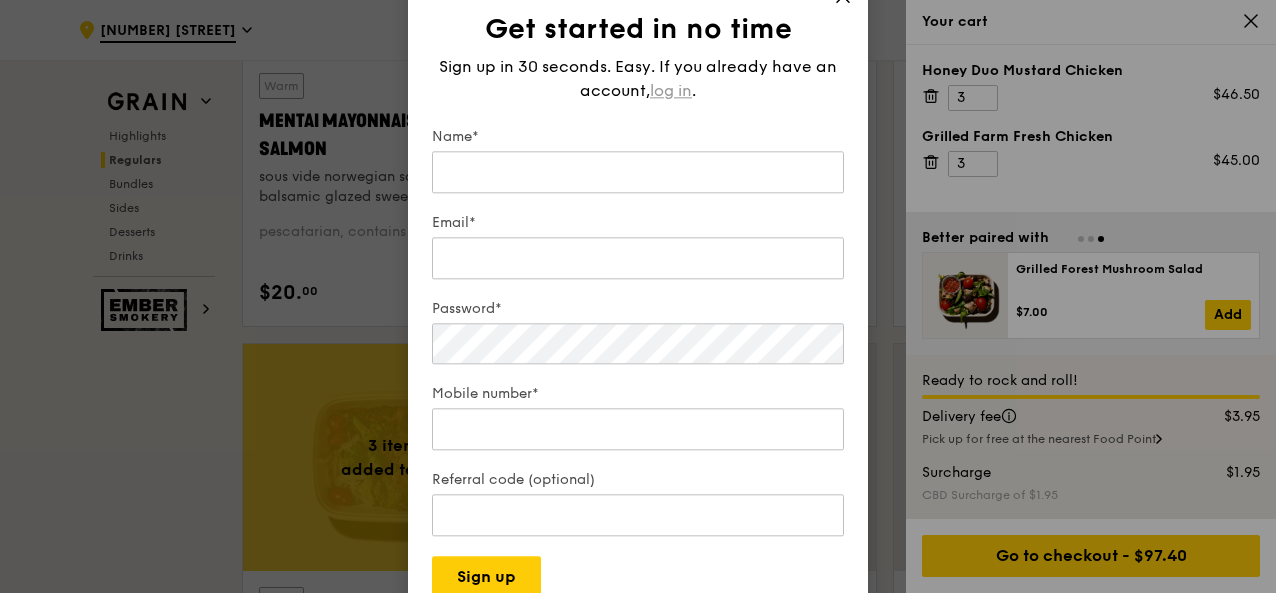 click on "log in" at bounding box center [671, 91] 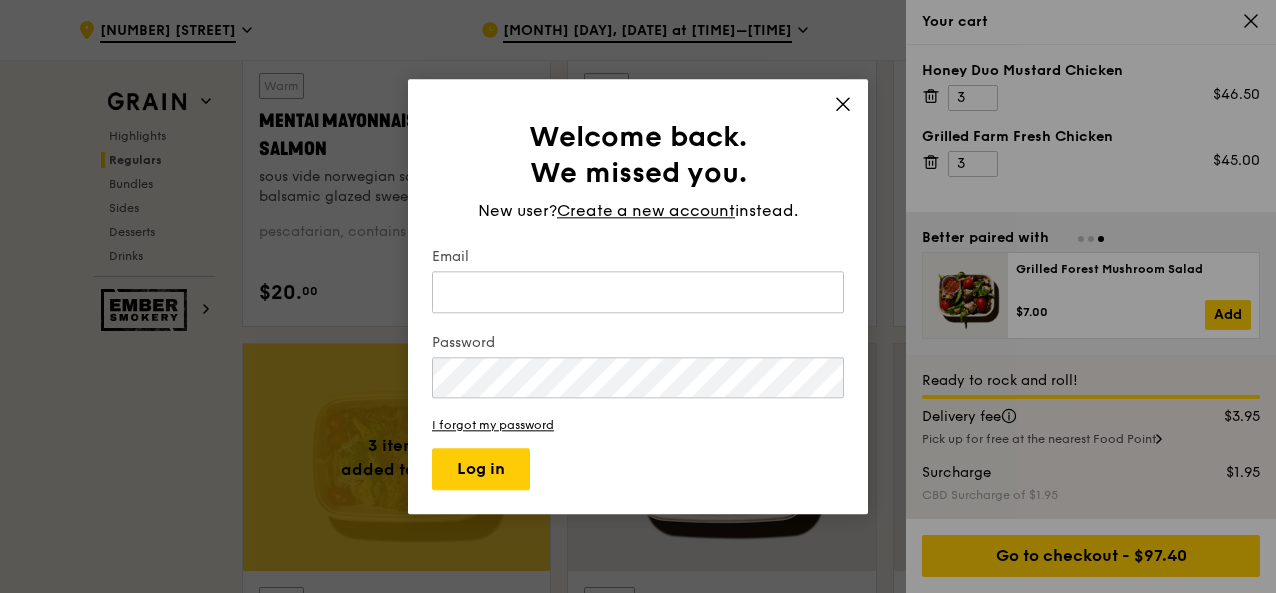 type on "msshady@Gmail.com" 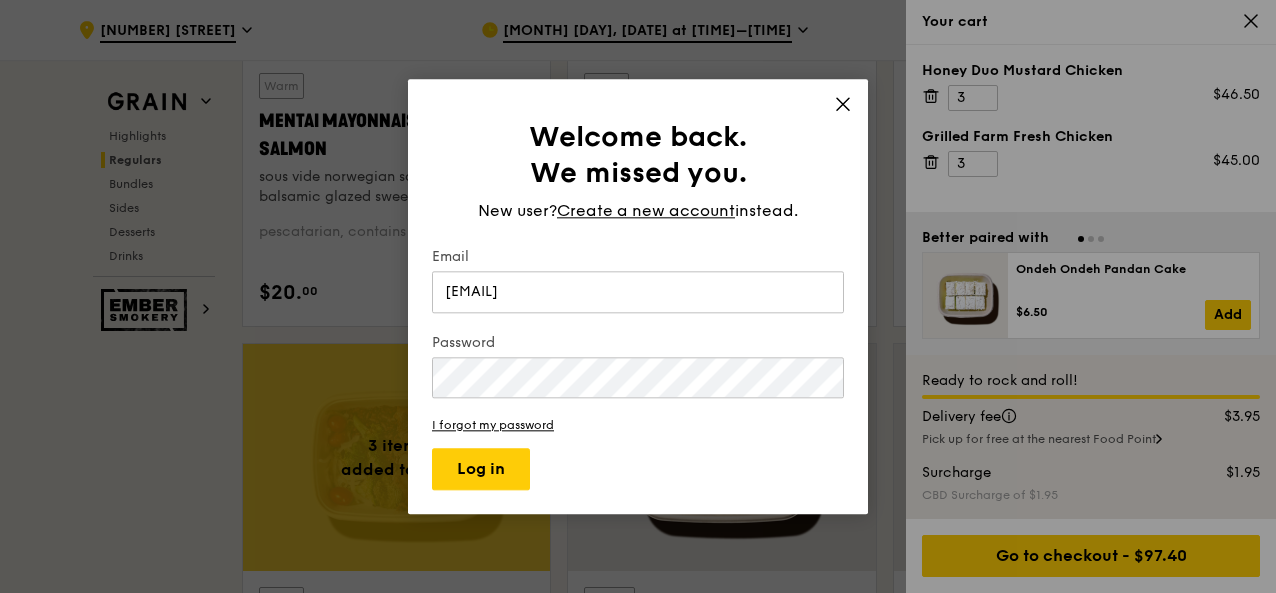 click on "Welcome back. We missed you. New user?
Create a new account
instead.
Email
msshady@Gmail.com
Password
I forgot my password
Log in" at bounding box center [638, 296] 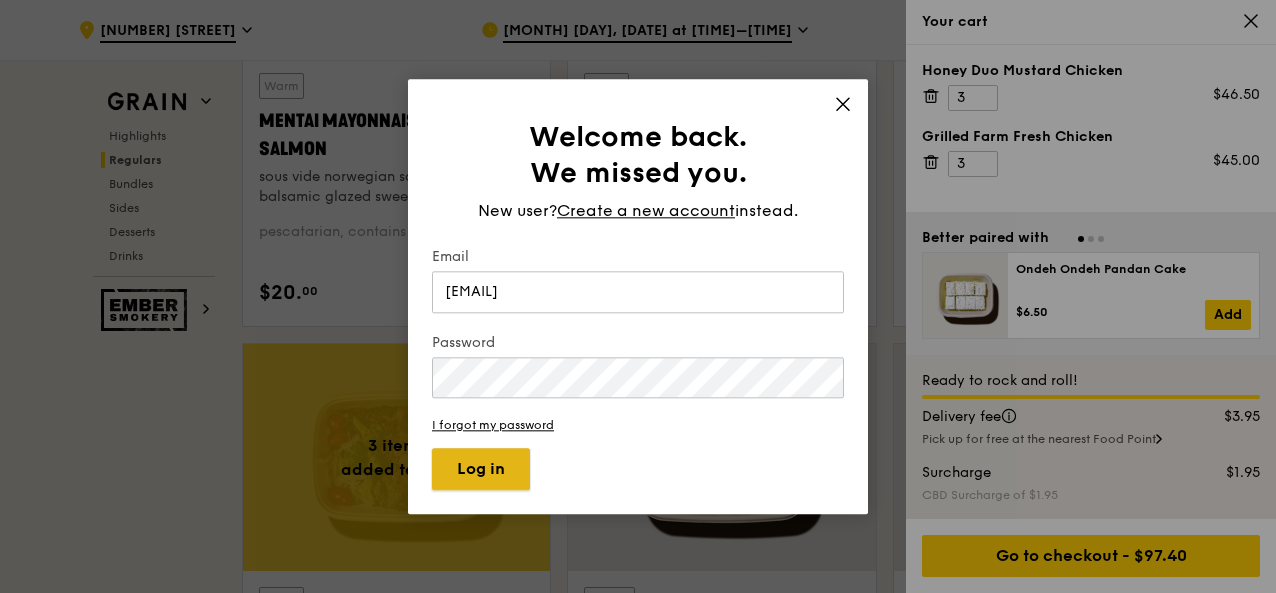 click on "Log in" at bounding box center (481, 469) 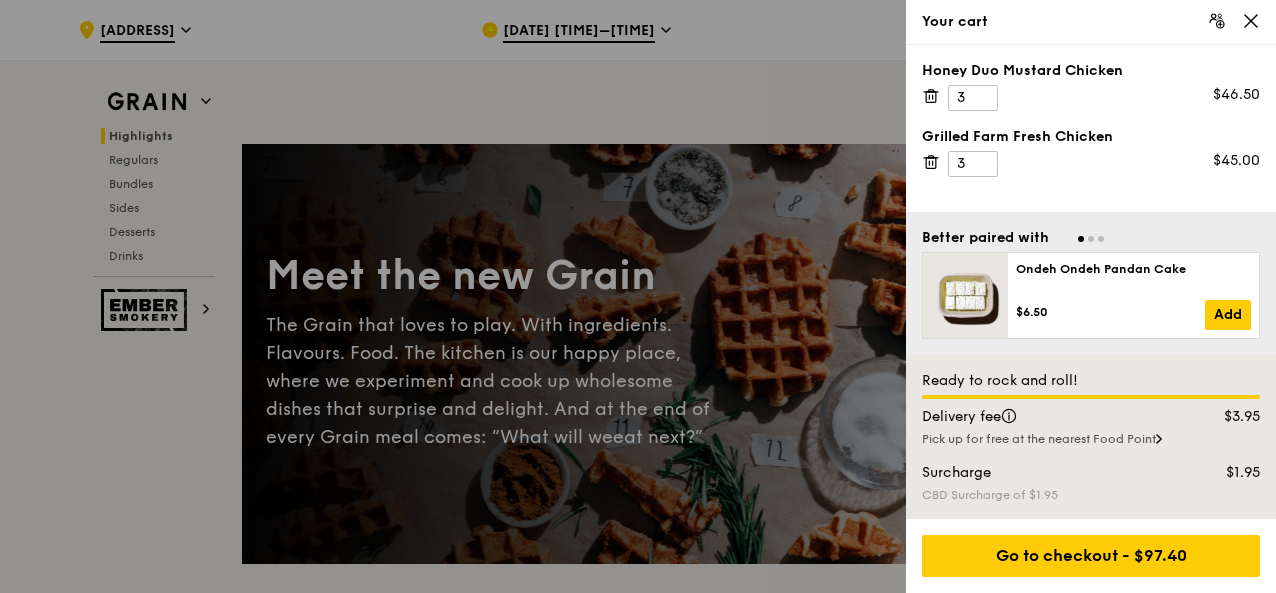 scroll, scrollTop: 351, scrollLeft: 0, axis: vertical 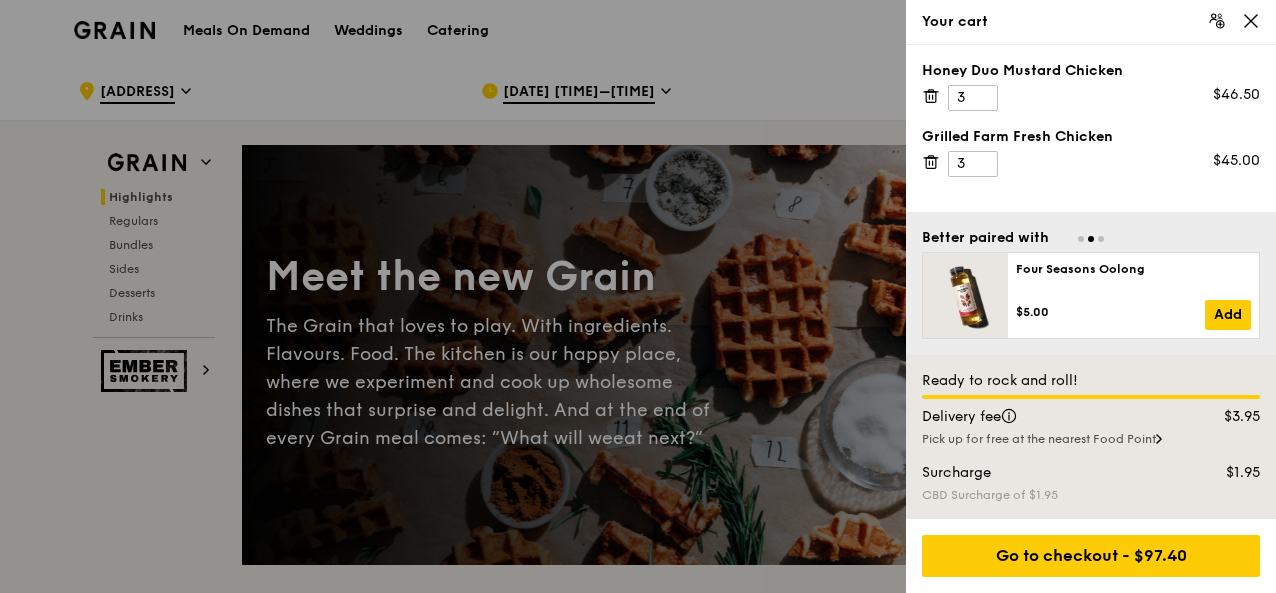click 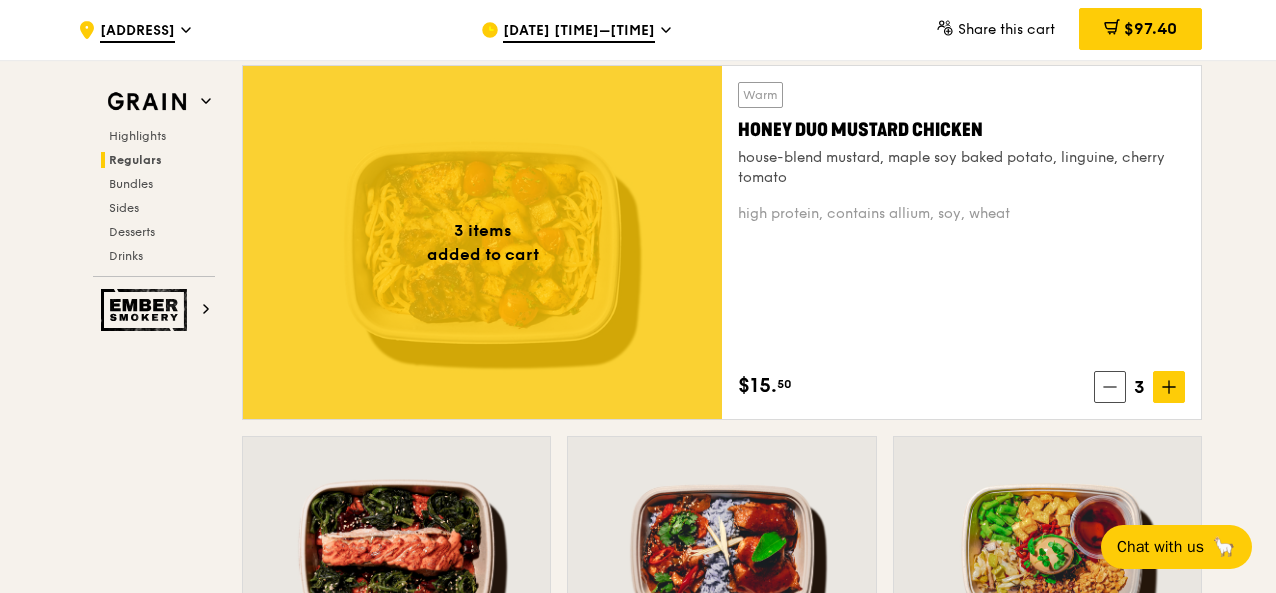 scroll, scrollTop: 1412, scrollLeft: 0, axis: vertical 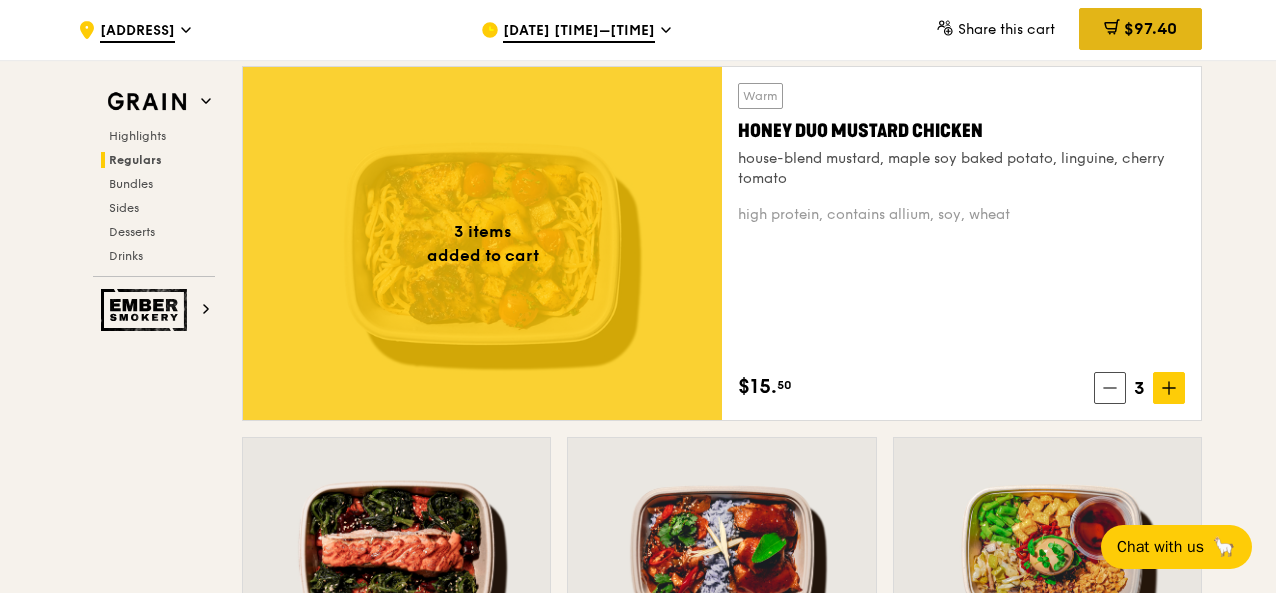 click on "$97.40" at bounding box center (1150, 28) 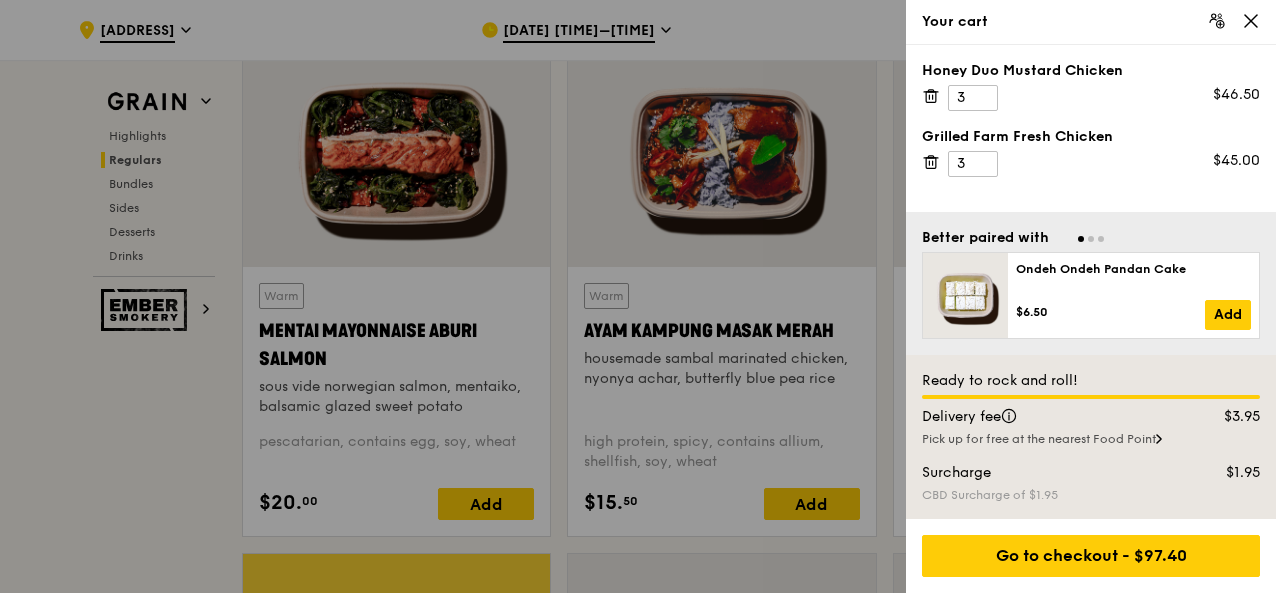 scroll, scrollTop: 1816, scrollLeft: 0, axis: vertical 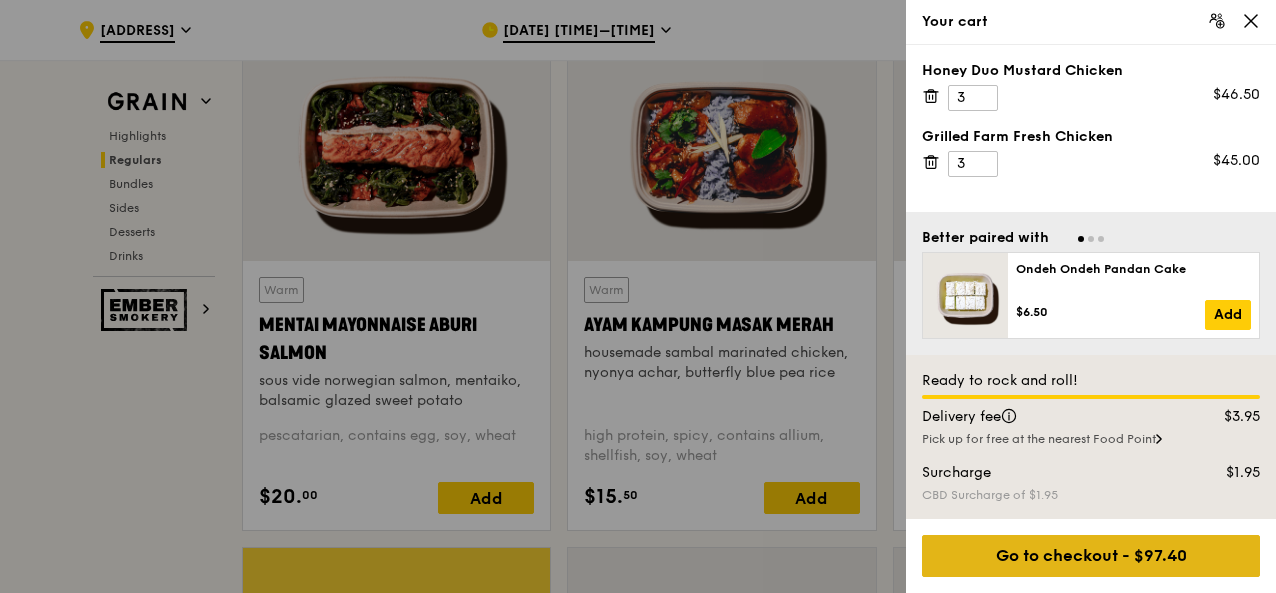 click on "Go to checkout - $97.40" at bounding box center (1091, 556) 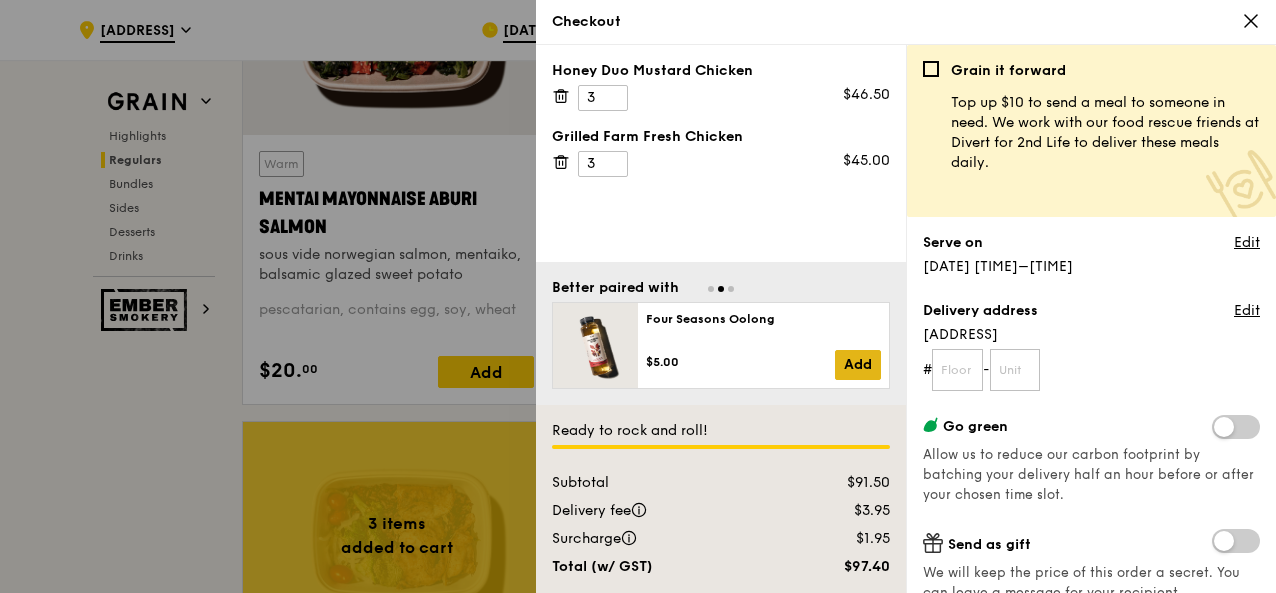scroll, scrollTop: 1943, scrollLeft: 0, axis: vertical 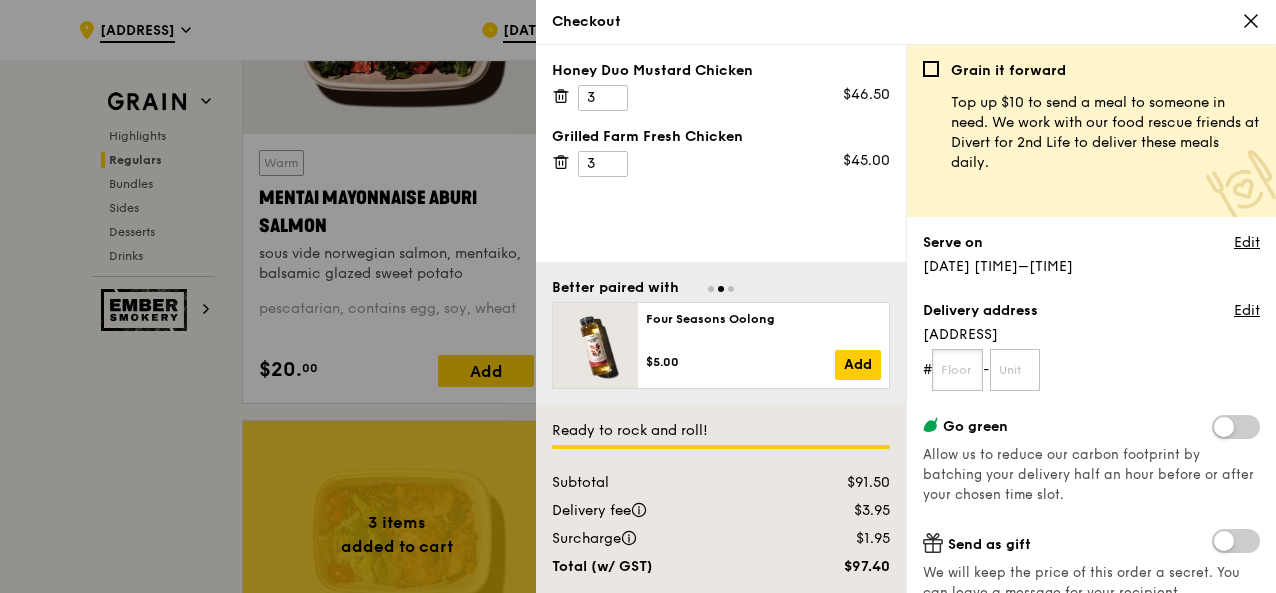 click at bounding box center [957, 370] 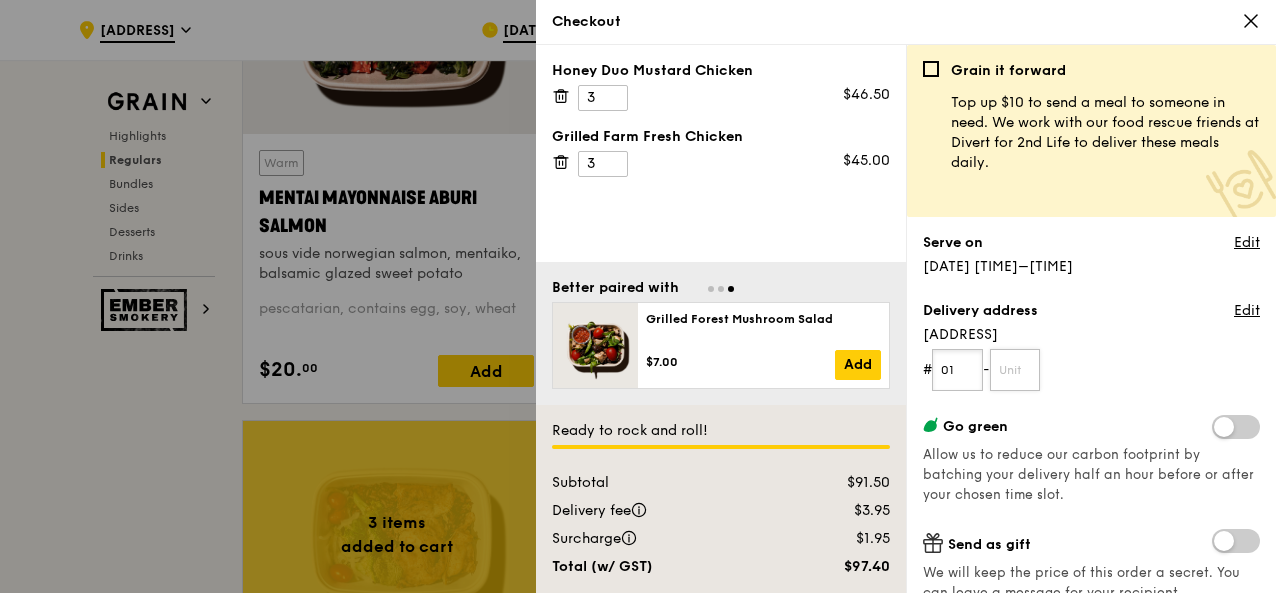 type on "01" 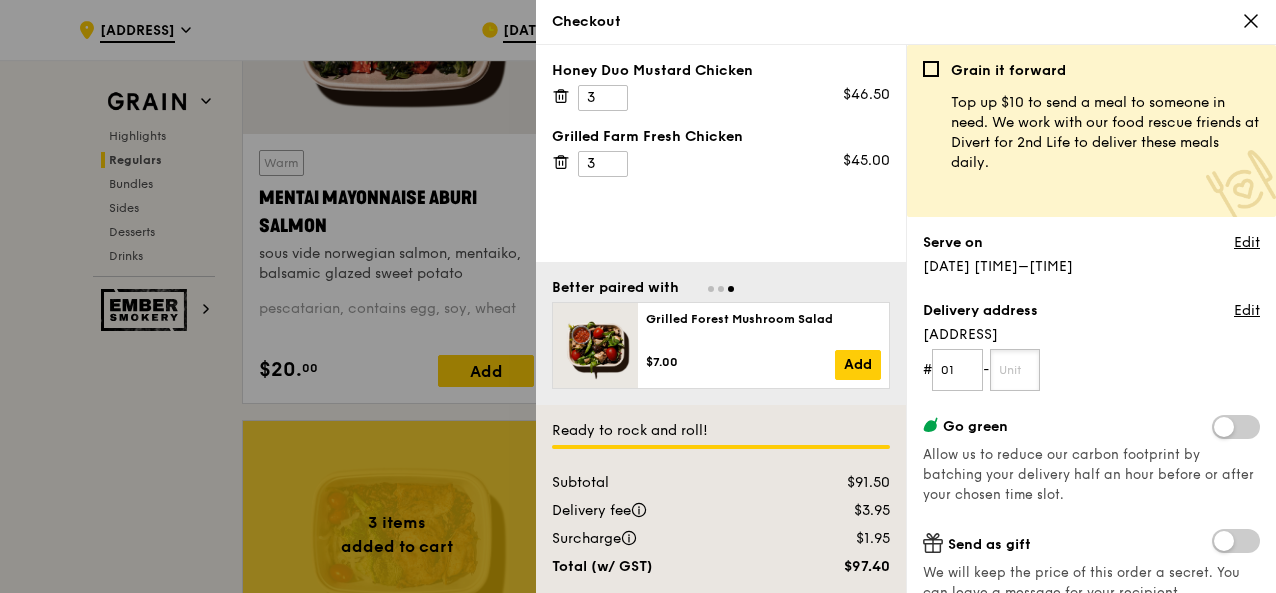 click at bounding box center [1015, 370] 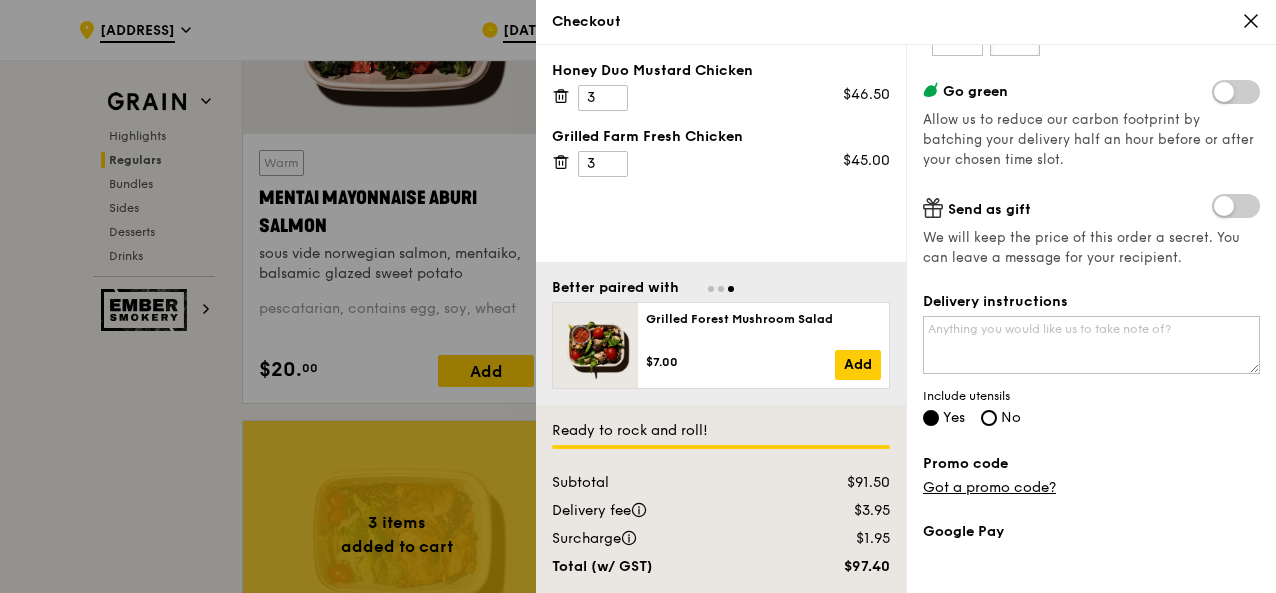 scroll, scrollTop: 326, scrollLeft: 0, axis: vertical 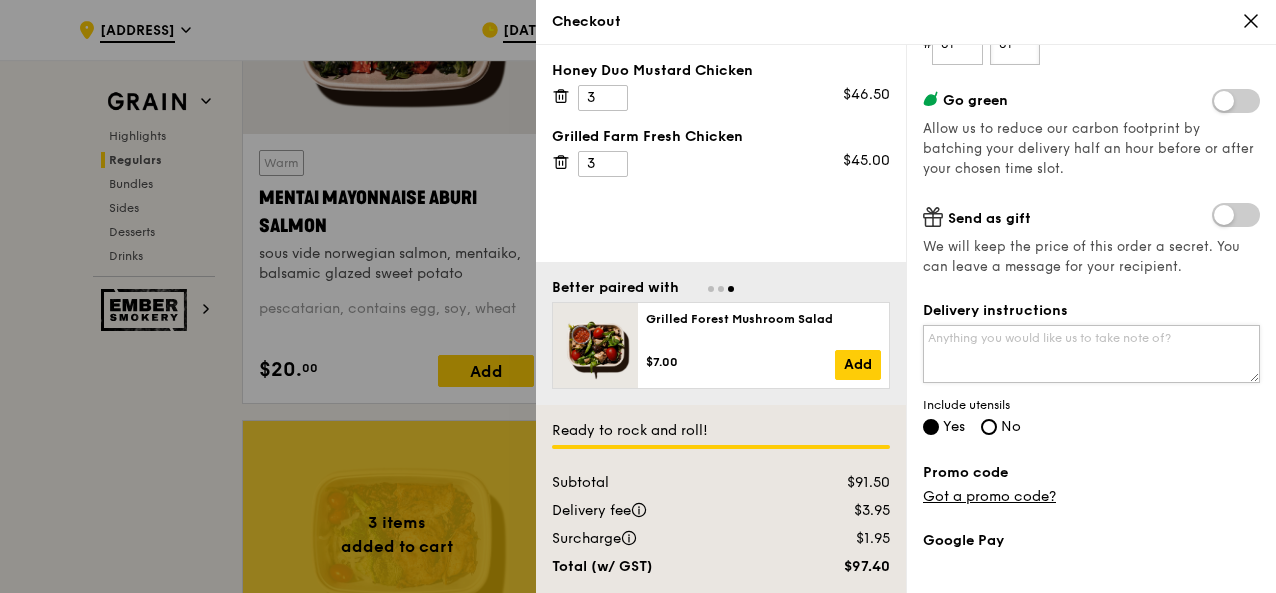 type on "01" 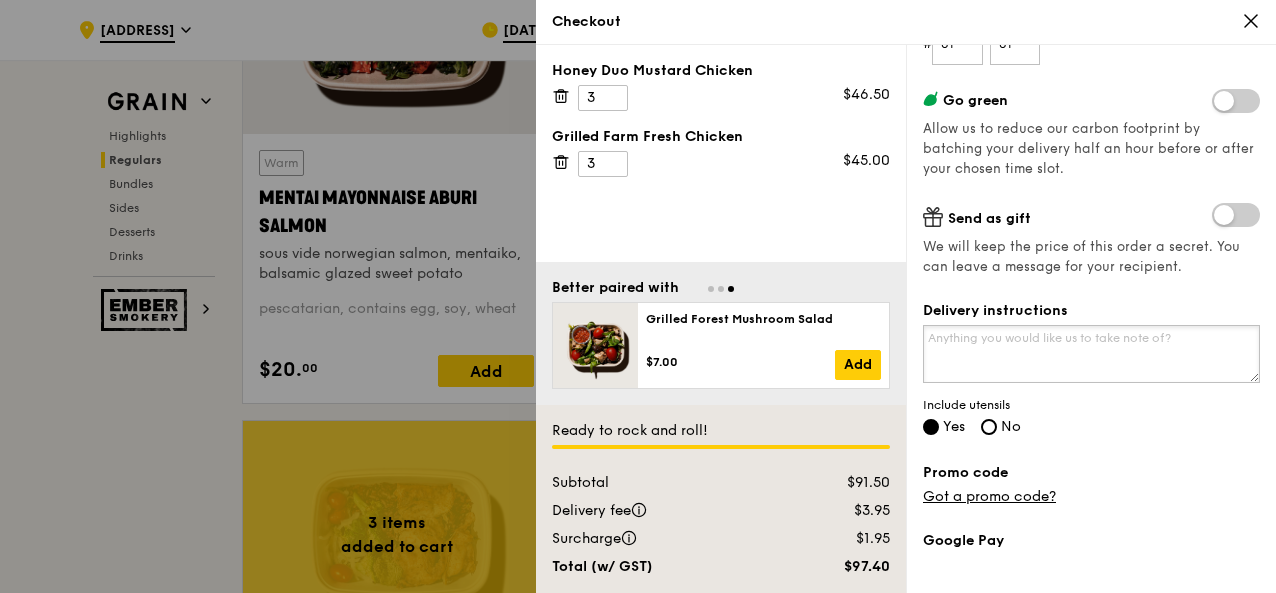 click on "Delivery instructions" at bounding box center [1091, 354] 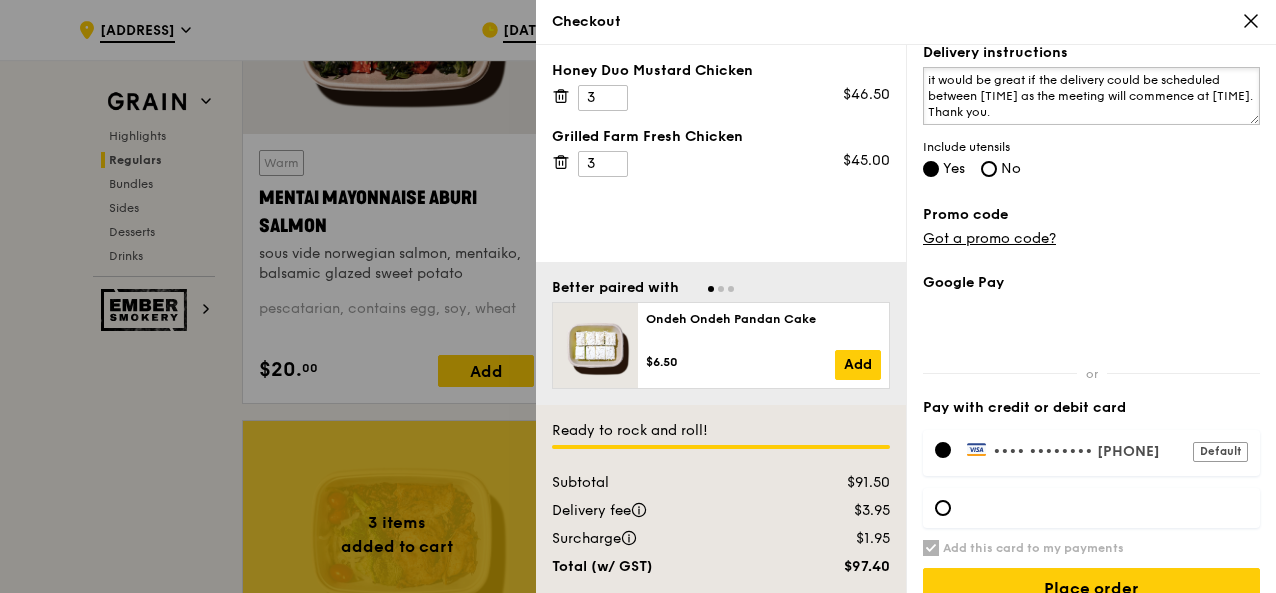 scroll, scrollTop: 614, scrollLeft: 0, axis: vertical 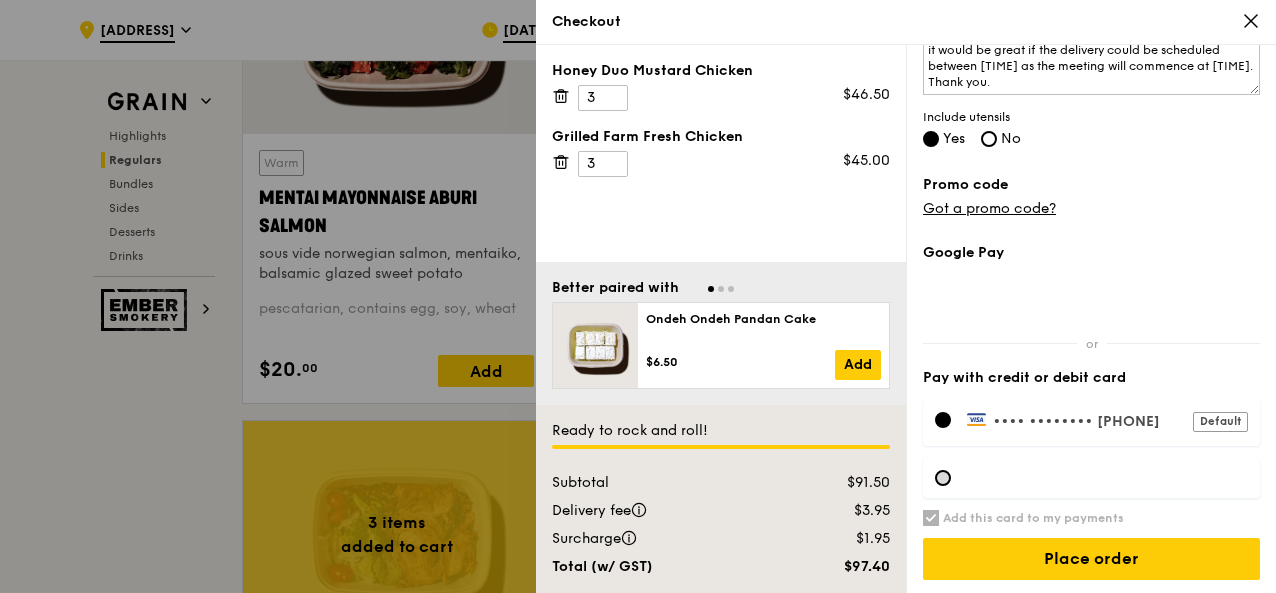 click at bounding box center (943, 478) 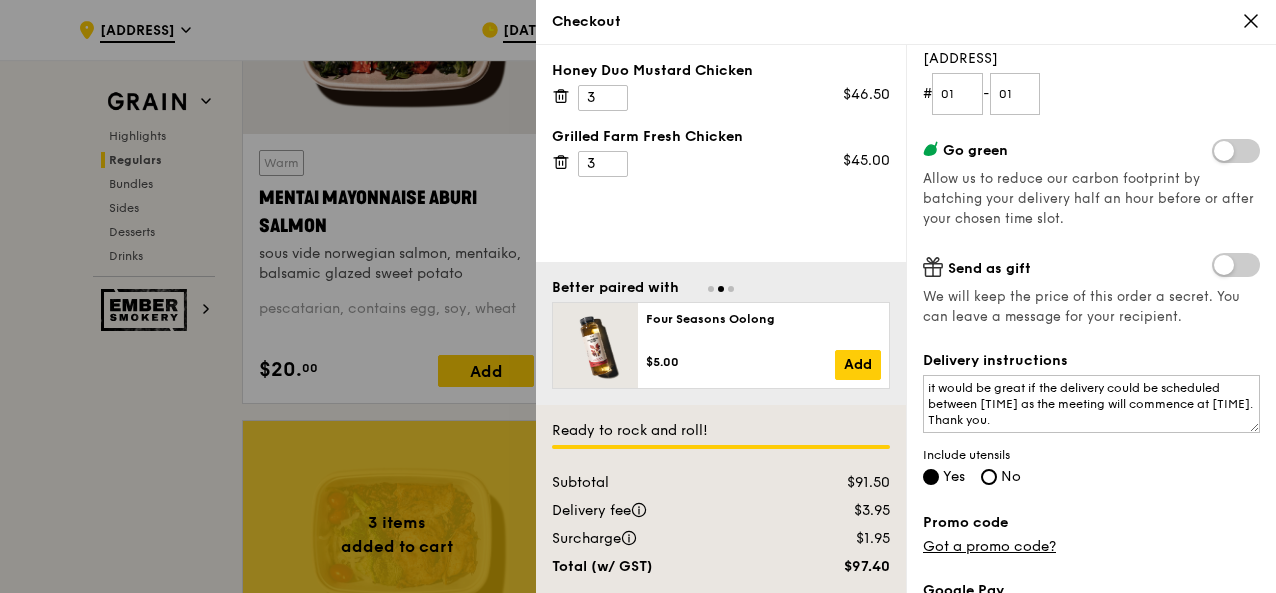 scroll, scrollTop: 325, scrollLeft: 0, axis: vertical 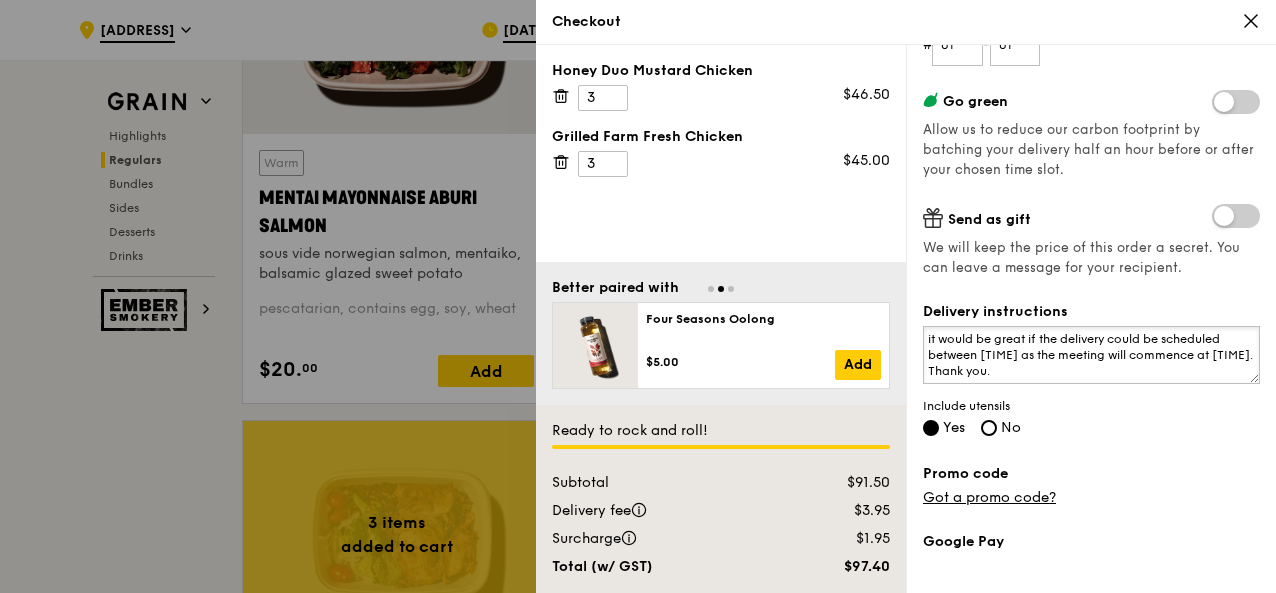 click on "it would be great if the delivery could be scheduled between [TIME] as the meeting will commence at [TIME]. Thank you." at bounding box center [1091, 355] 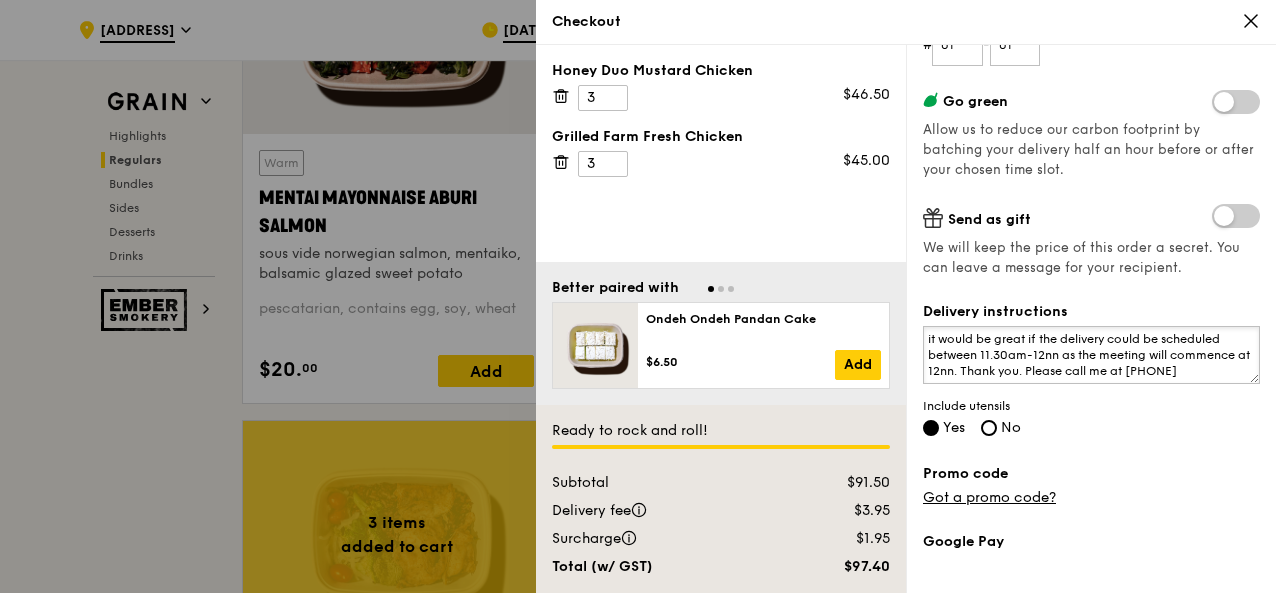 scroll, scrollTop: 11, scrollLeft: 0, axis: vertical 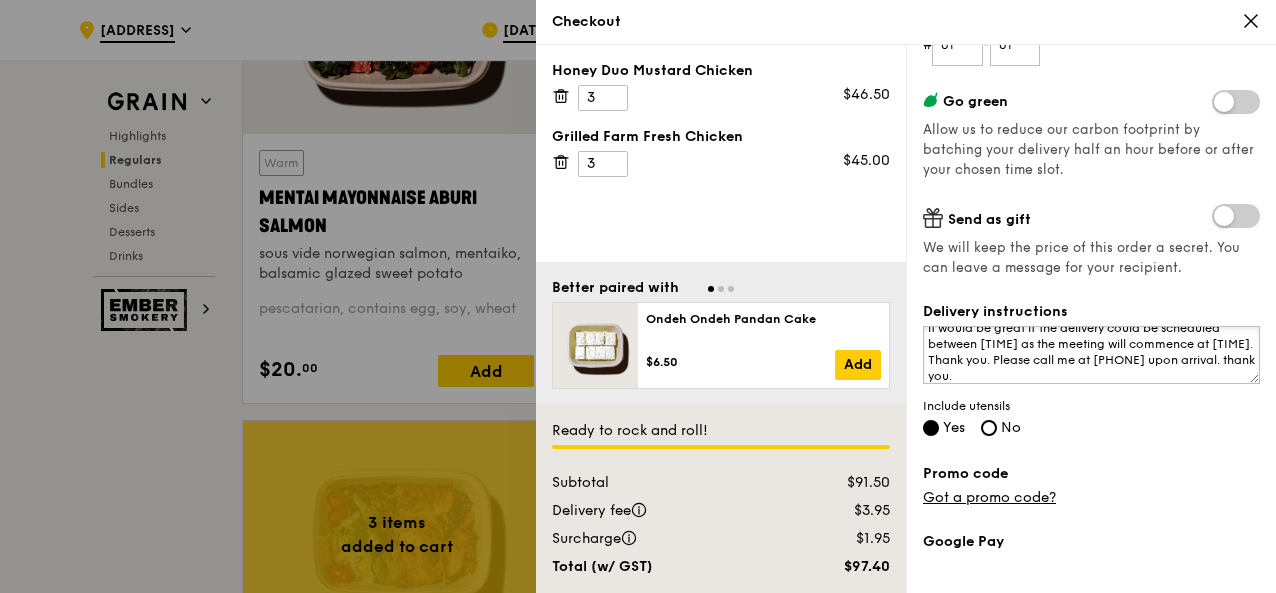 click on "it would be great if the delivery could be scheduled between [TIME] as the meeting will commence at [TIME]. Thank you. Please call me at [PHONE] upon arrival. thank you." at bounding box center (1091, 355) 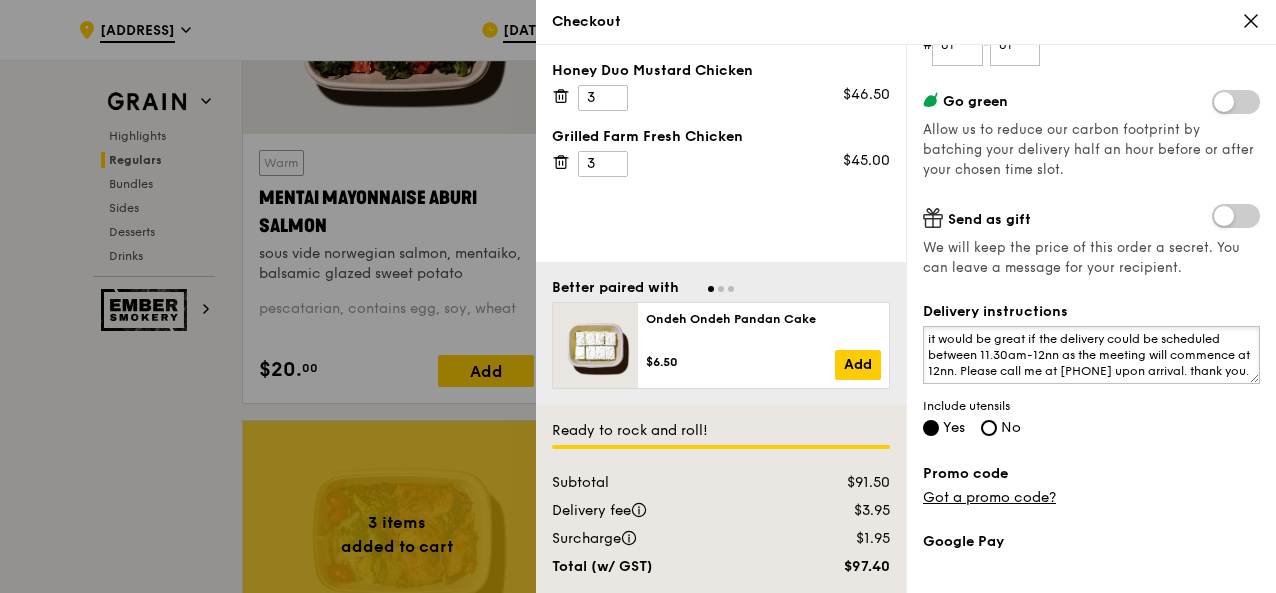 scroll, scrollTop: 16, scrollLeft: 0, axis: vertical 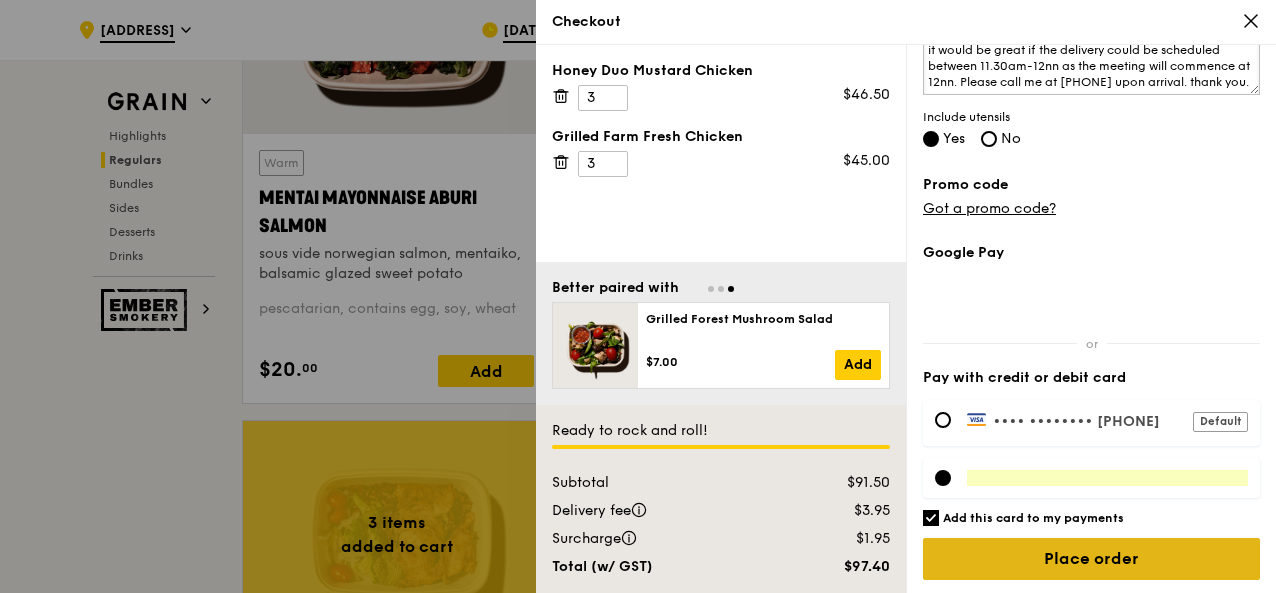 type on "it would be great if the delivery could be scheduled between 11.30am-12nn as the meeting will commence at 12nn. Please call me at [PHONE] upon arrival. thank you." 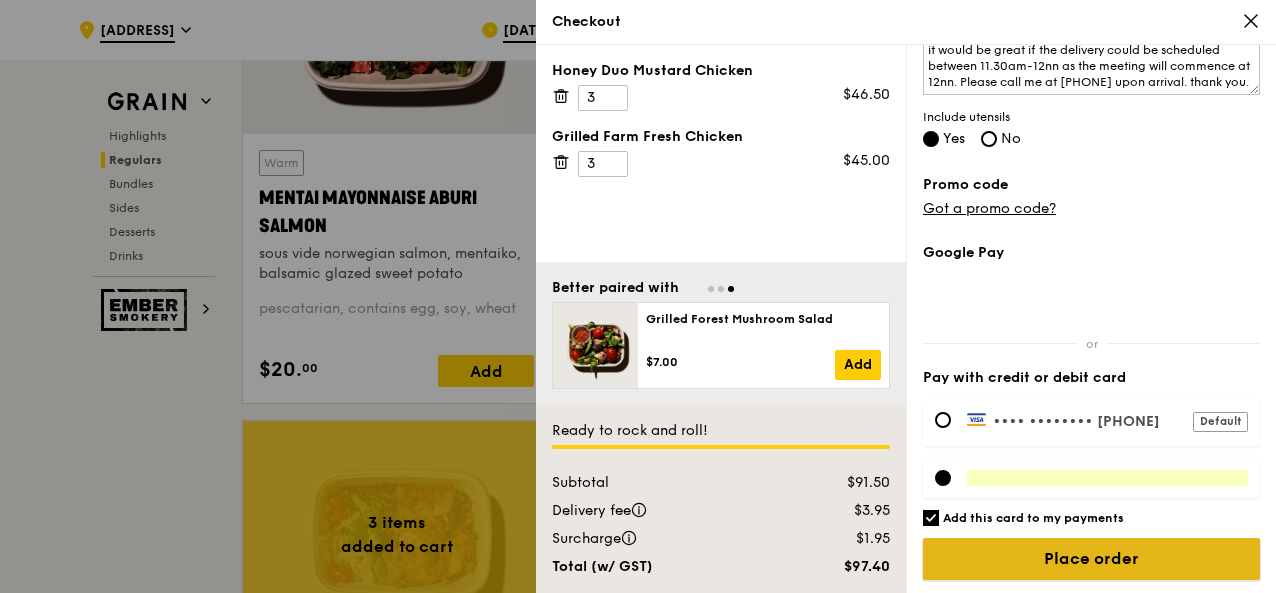 click on "Place order" at bounding box center [1091, 559] 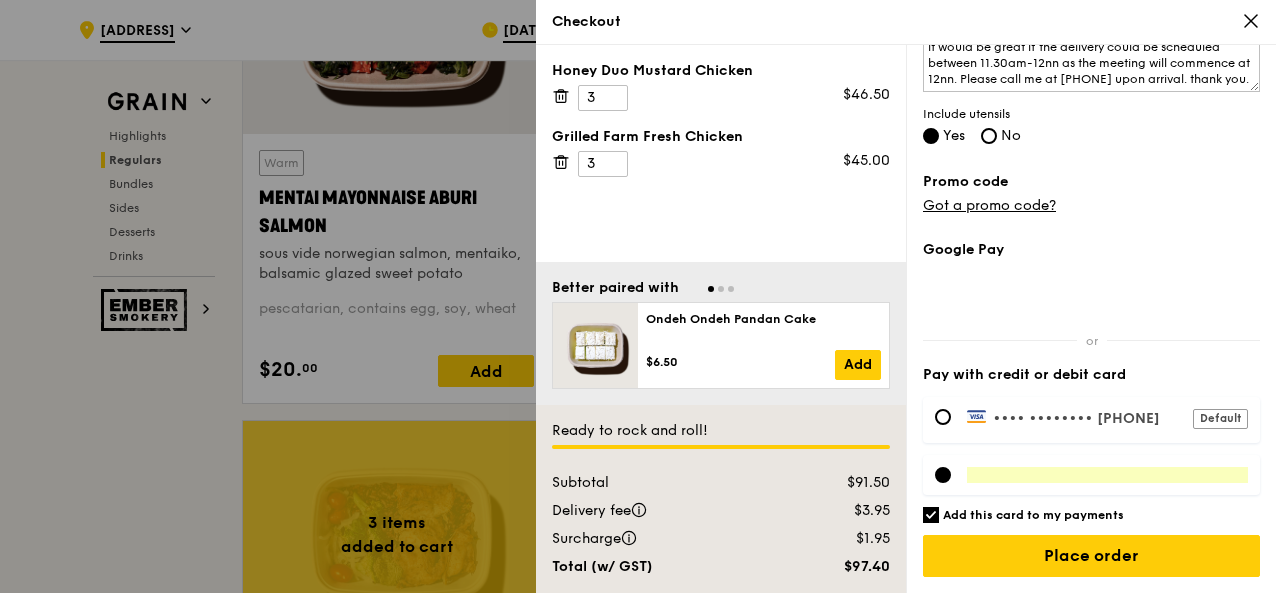 scroll, scrollTop: 614, scrollLeft: 0, axis: vertical 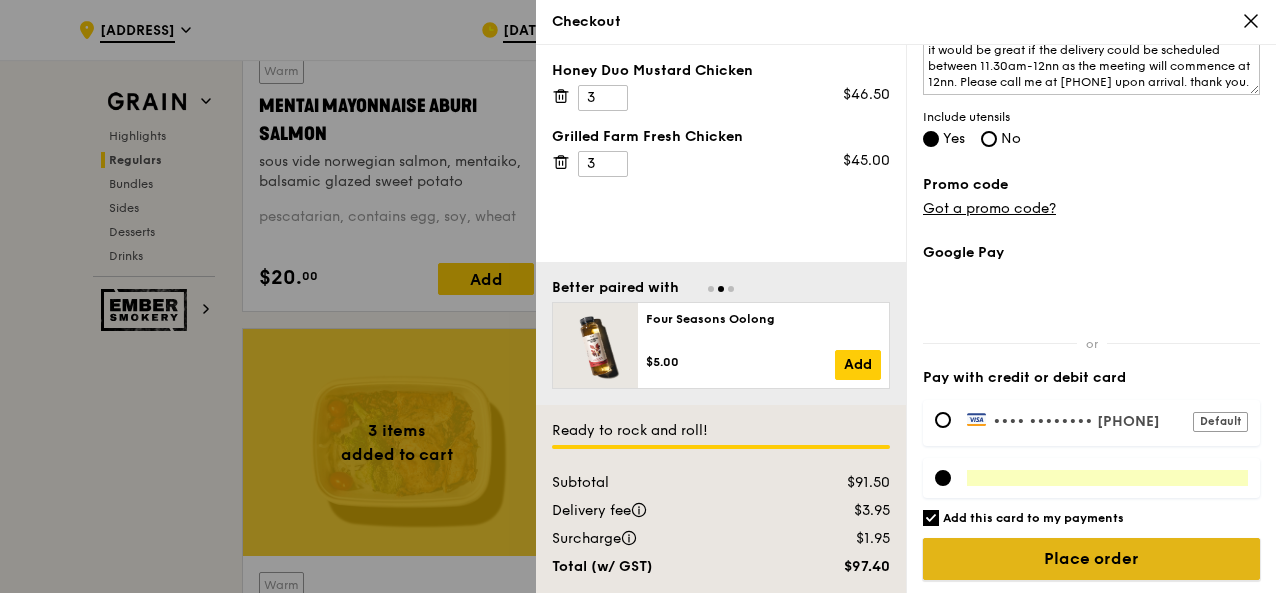 click on "Place order" at bounding box center [1091, 559] 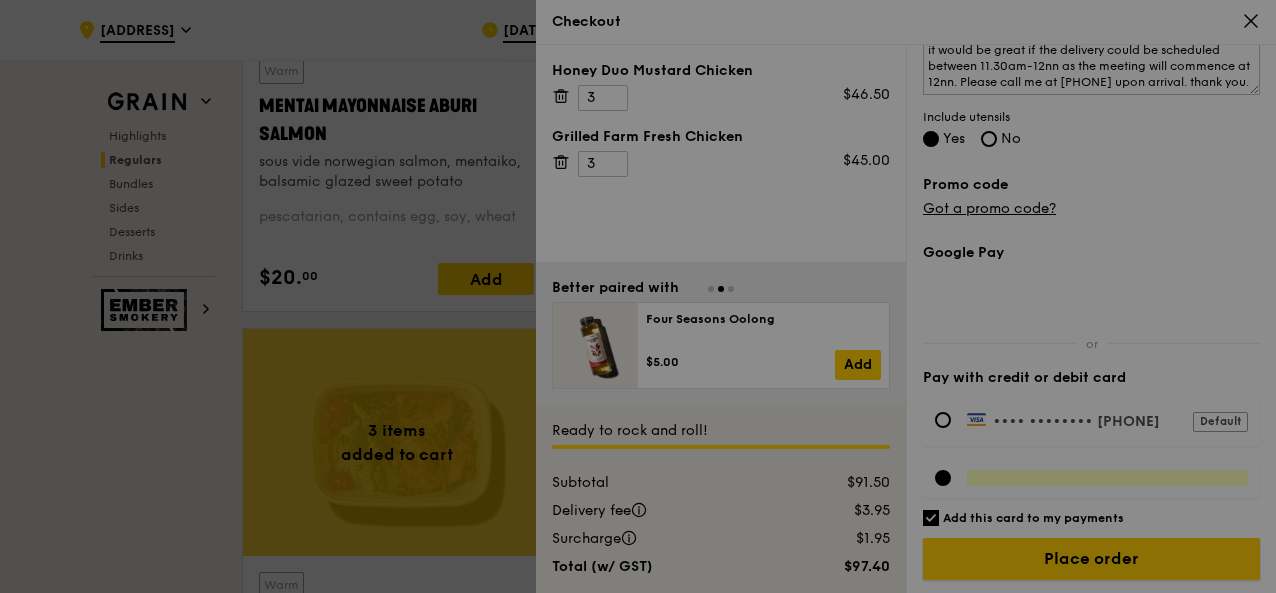 scroll, scrollTop: 1677, scrollLeft: 0, axis: vertical 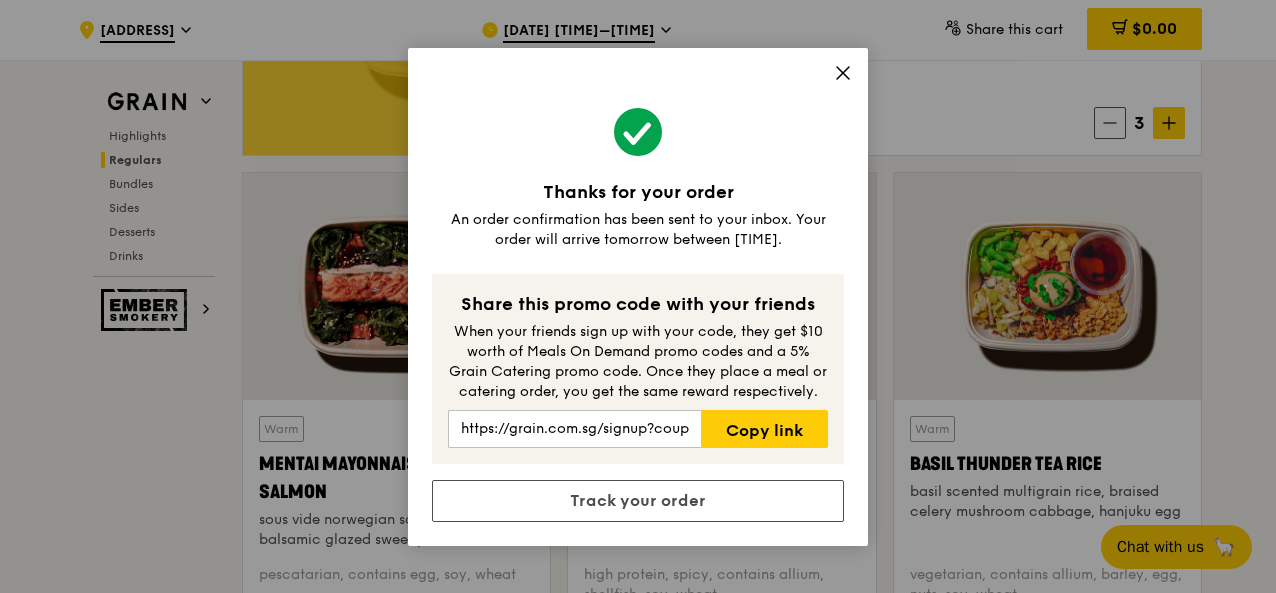 click 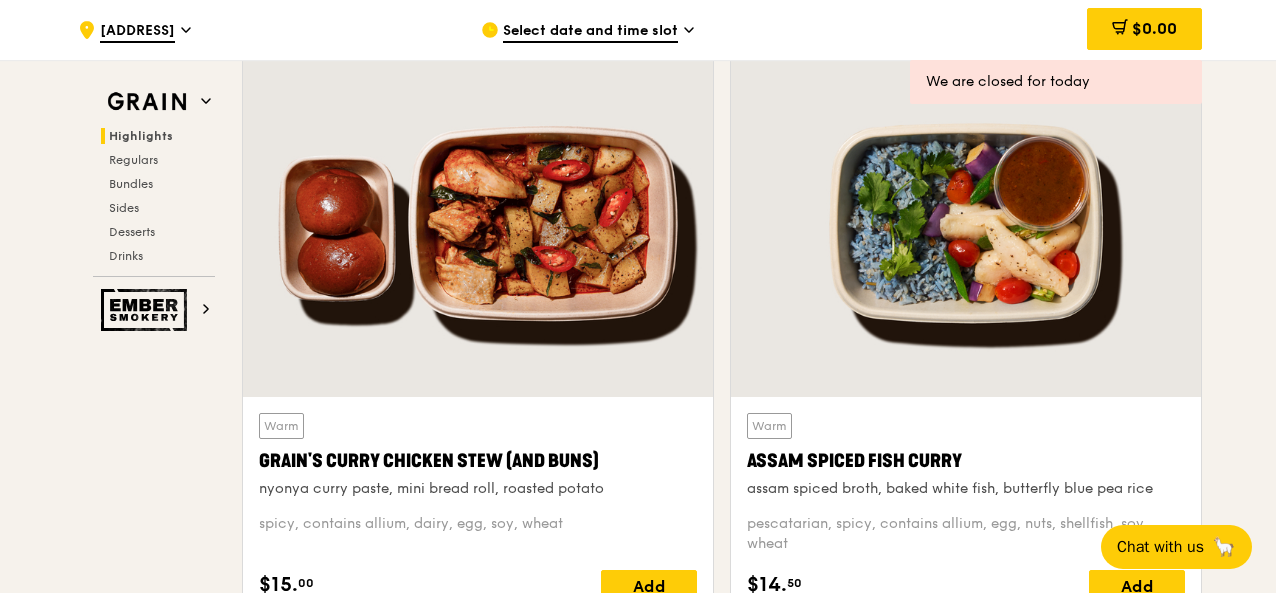 scroll, scrollTop: 0, scrollLeft: 0, axis: both 